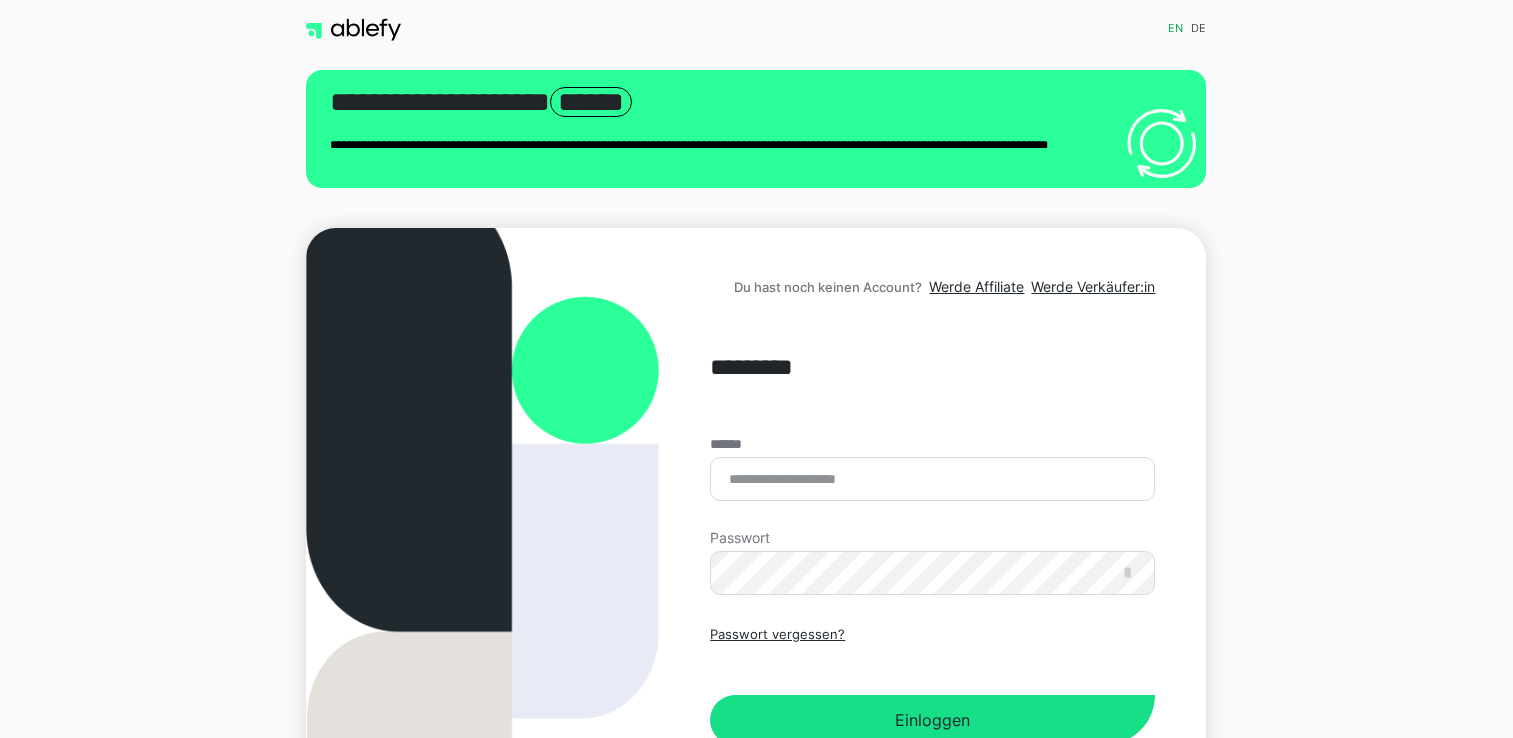 scroll, scrollTop: 0, scrollLeft: 0, axis: both 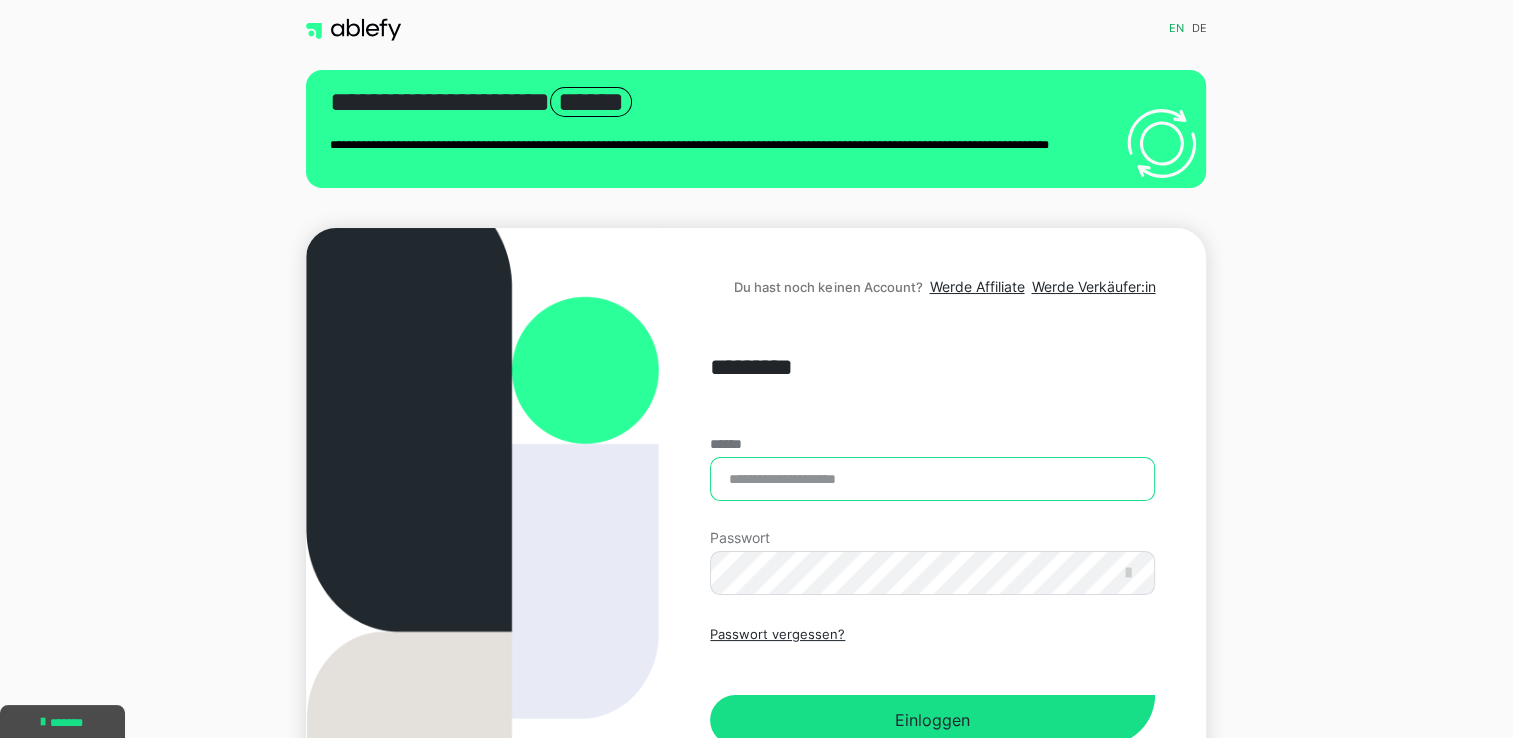 click on "******" at bounding box center [932, 479] 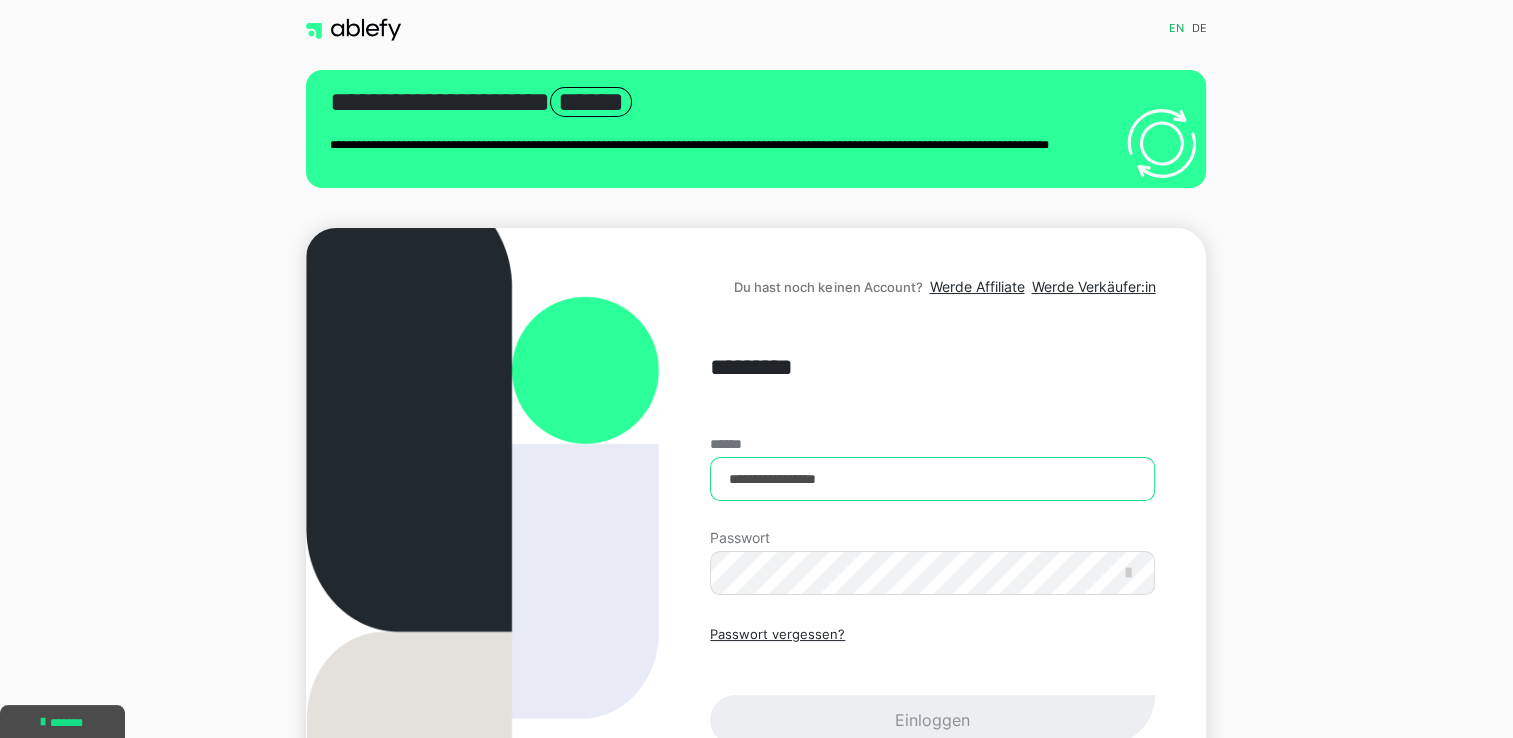 type on "**********" 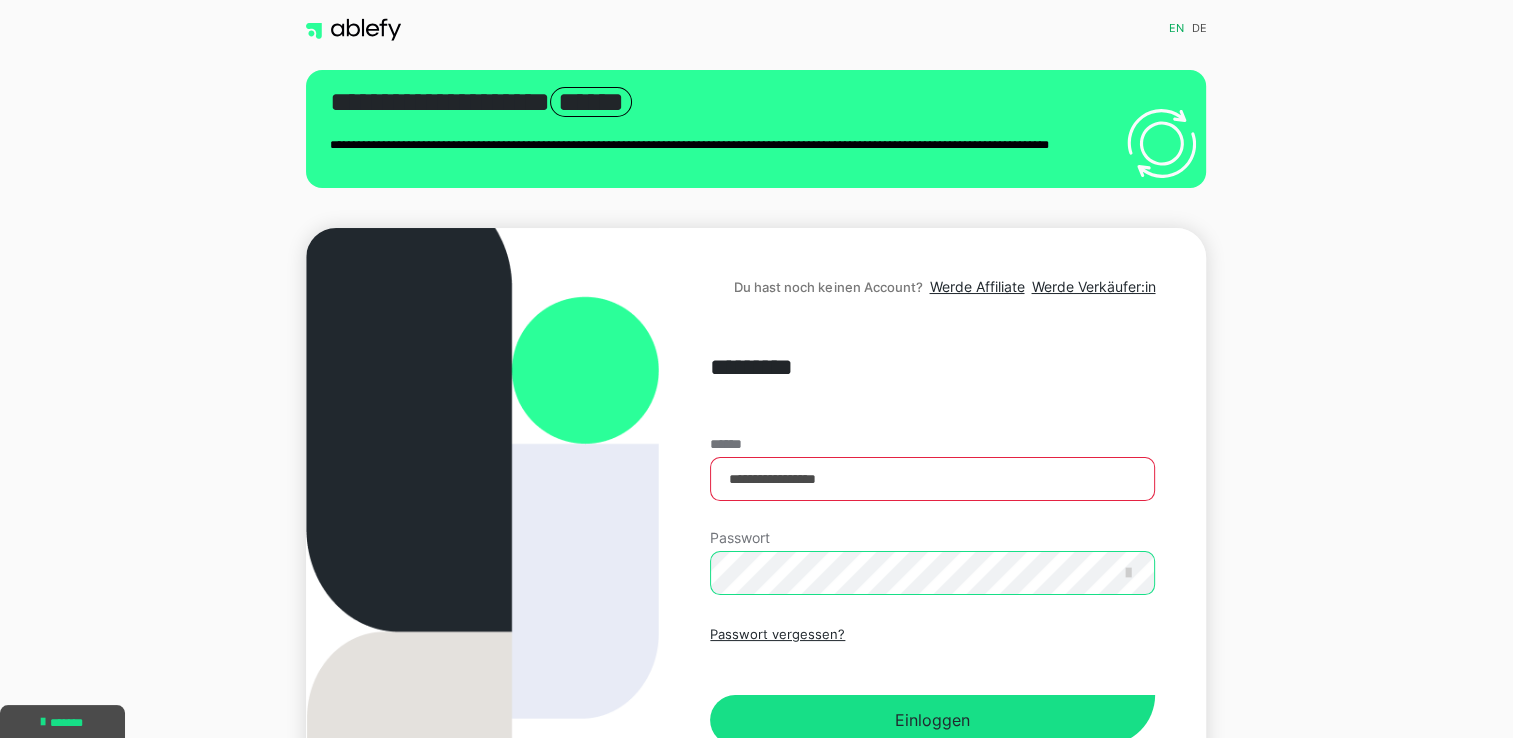 click on "Einloggen" at bounding box center [932, 720] 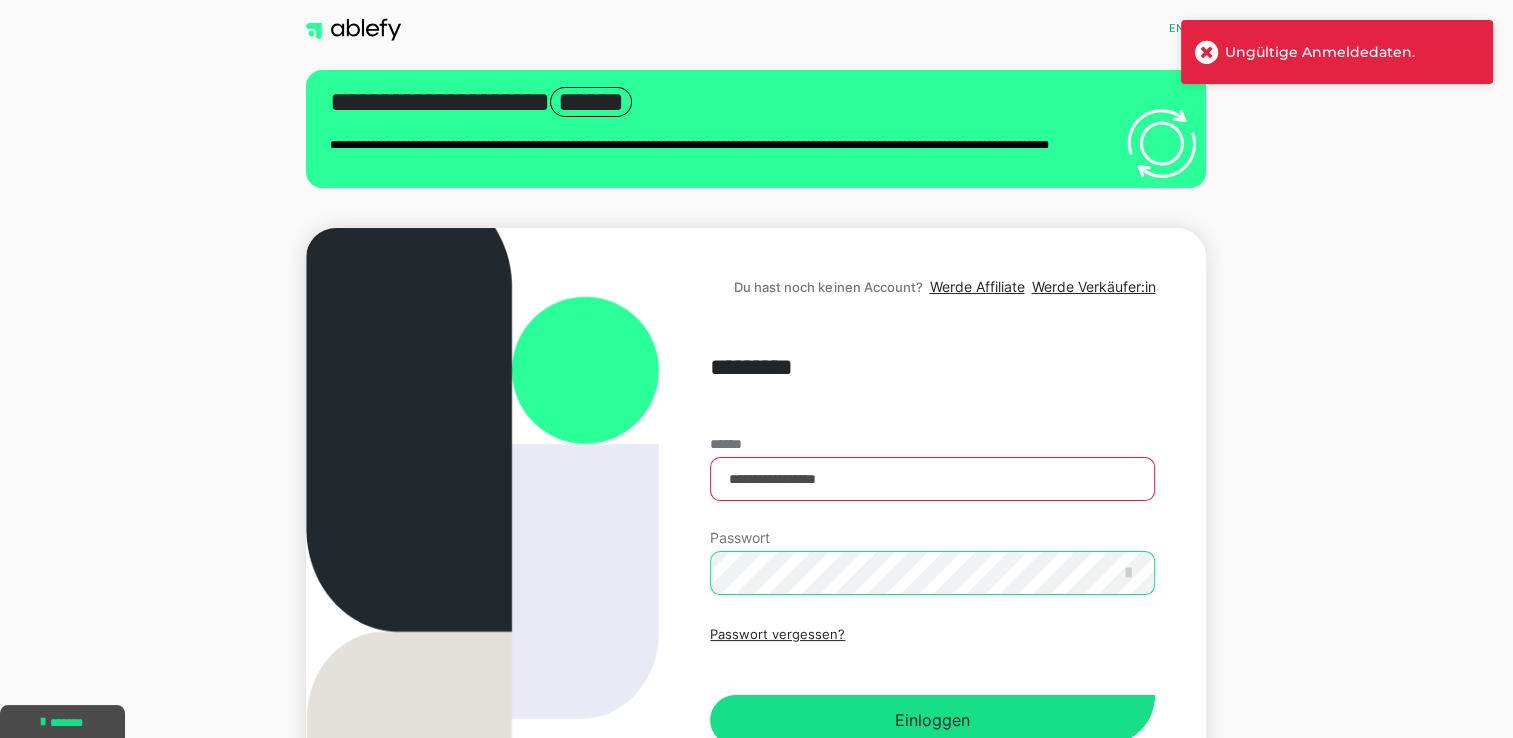 click on "Einloggen" at bounding box center (932, 720) 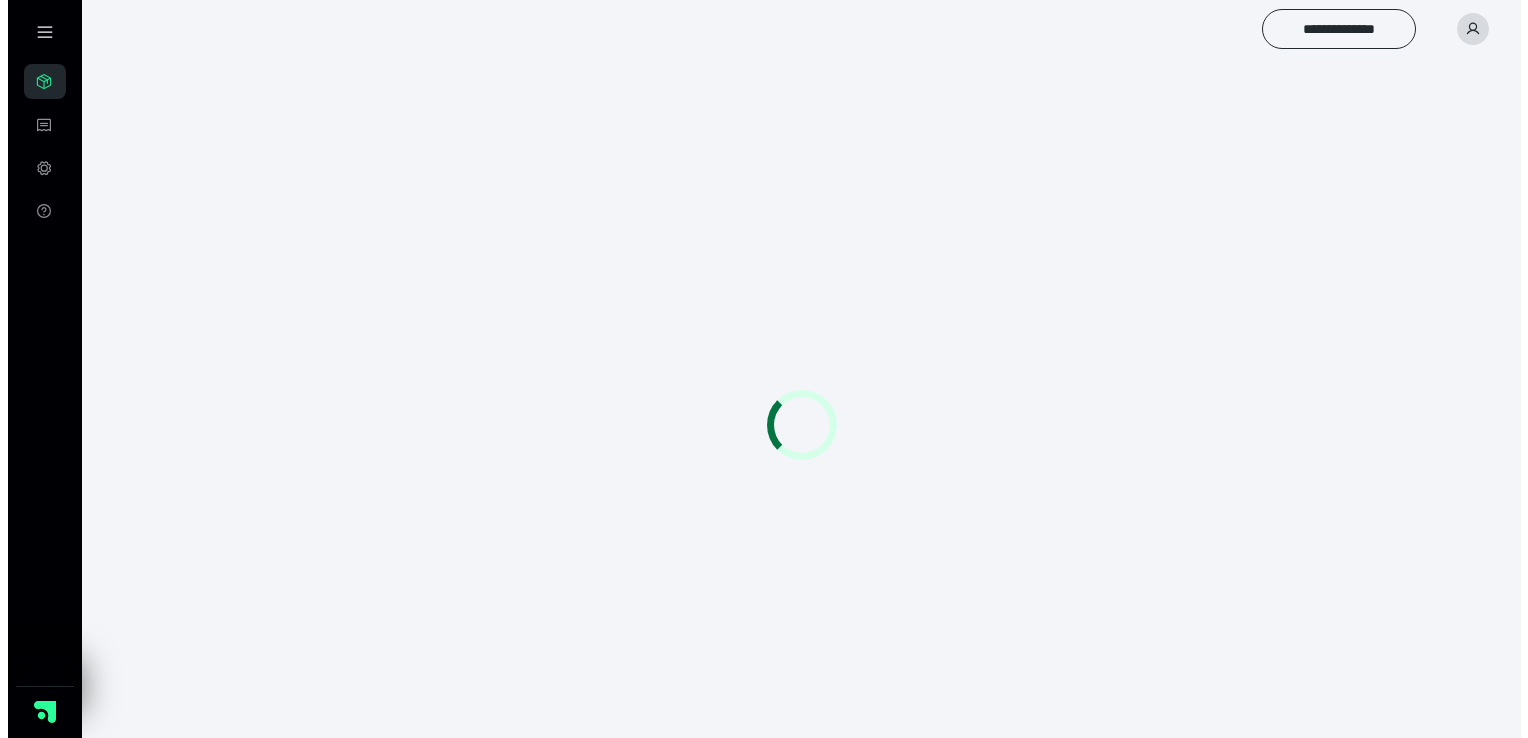 scroll, scrollTop: 0, scrollLeft: 0, axis: both 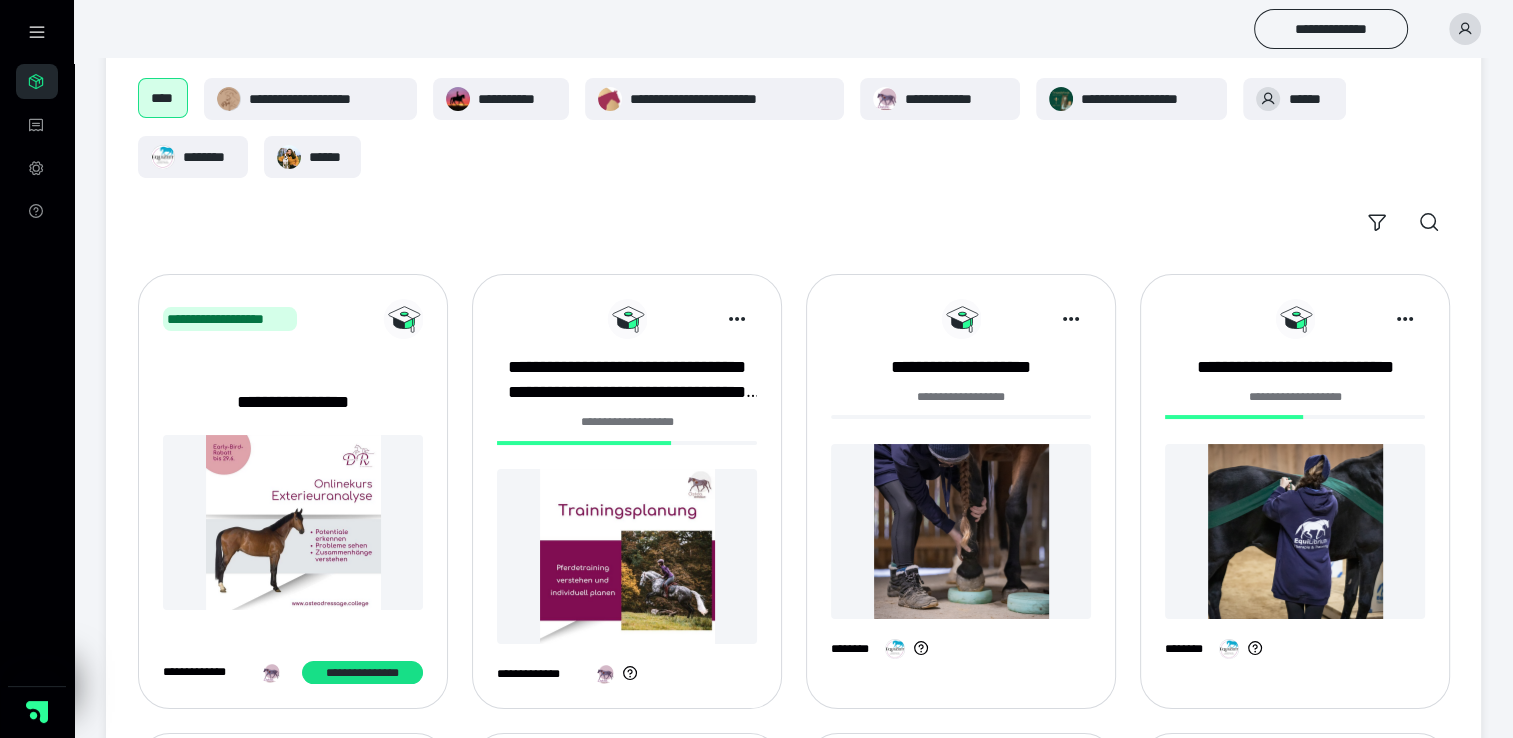 click at bounding box center (627, 556) 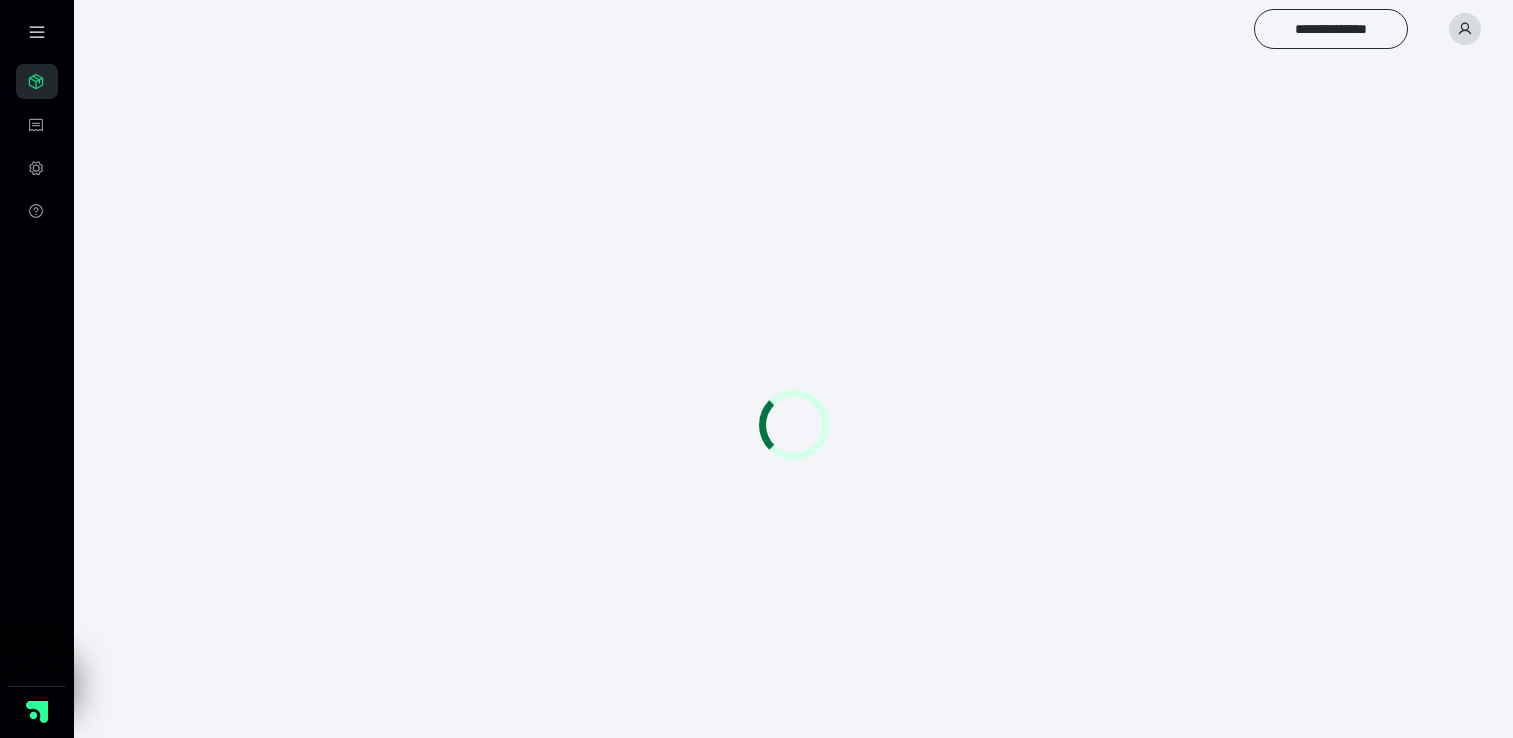 scroll, scrollTop: 0, scrollLeft: 0, axis: both 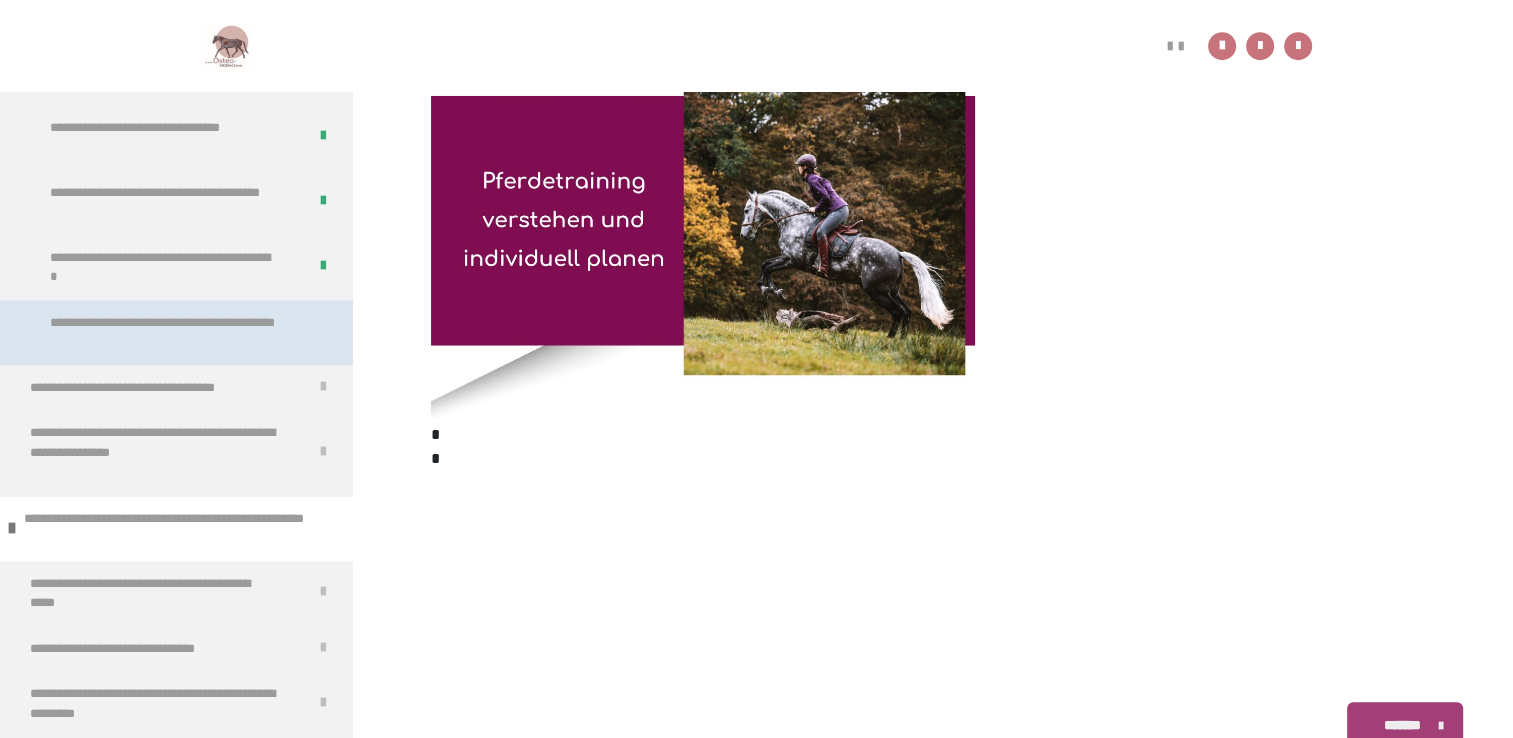 click on "**********" at bounding box center (171, 332) 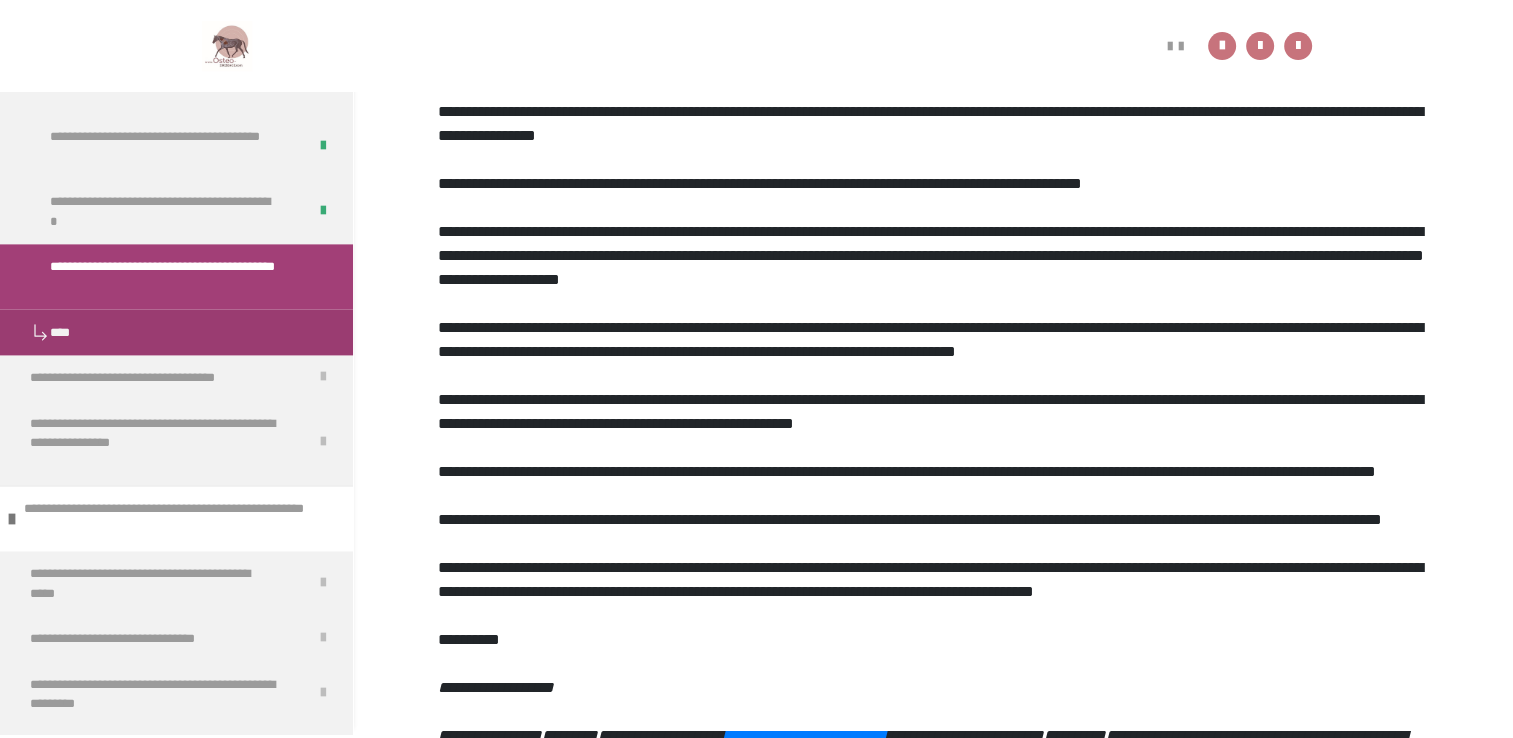 scroll, scrollTop: 92, scrollLeft: 0, axis: vertical 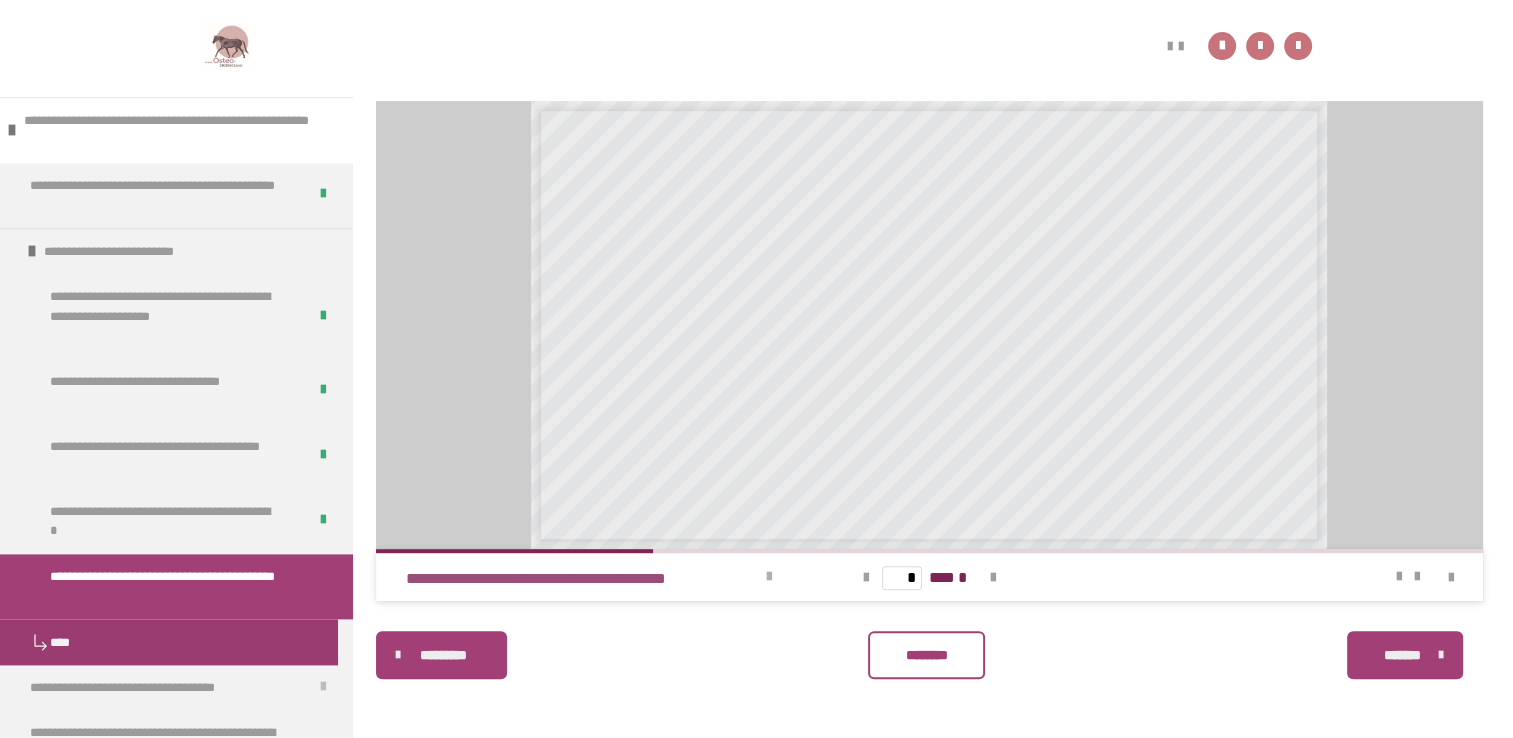 click at bounding box center (769, 577) 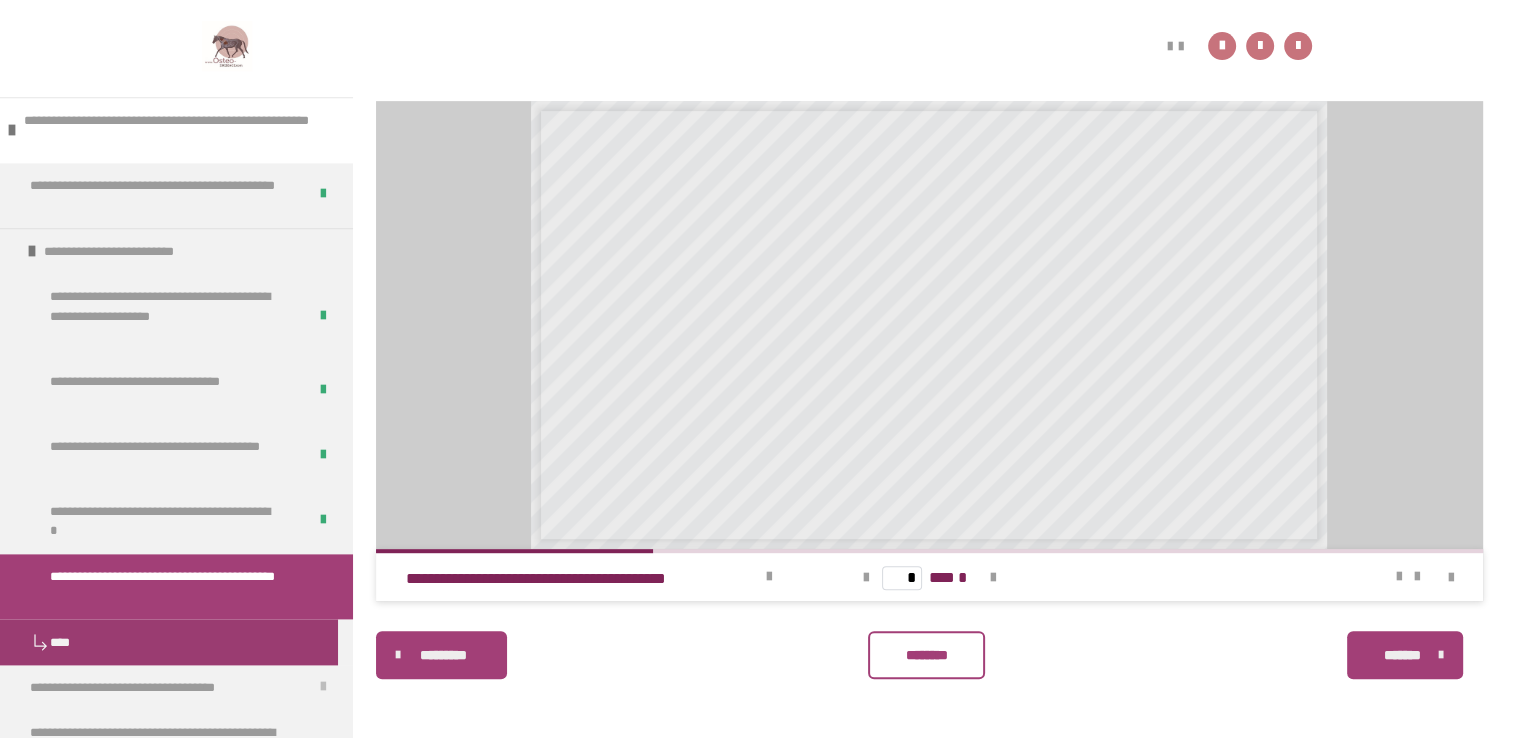 scroll, scrollTop: 741, scrollLeft: 0, axis: vertical 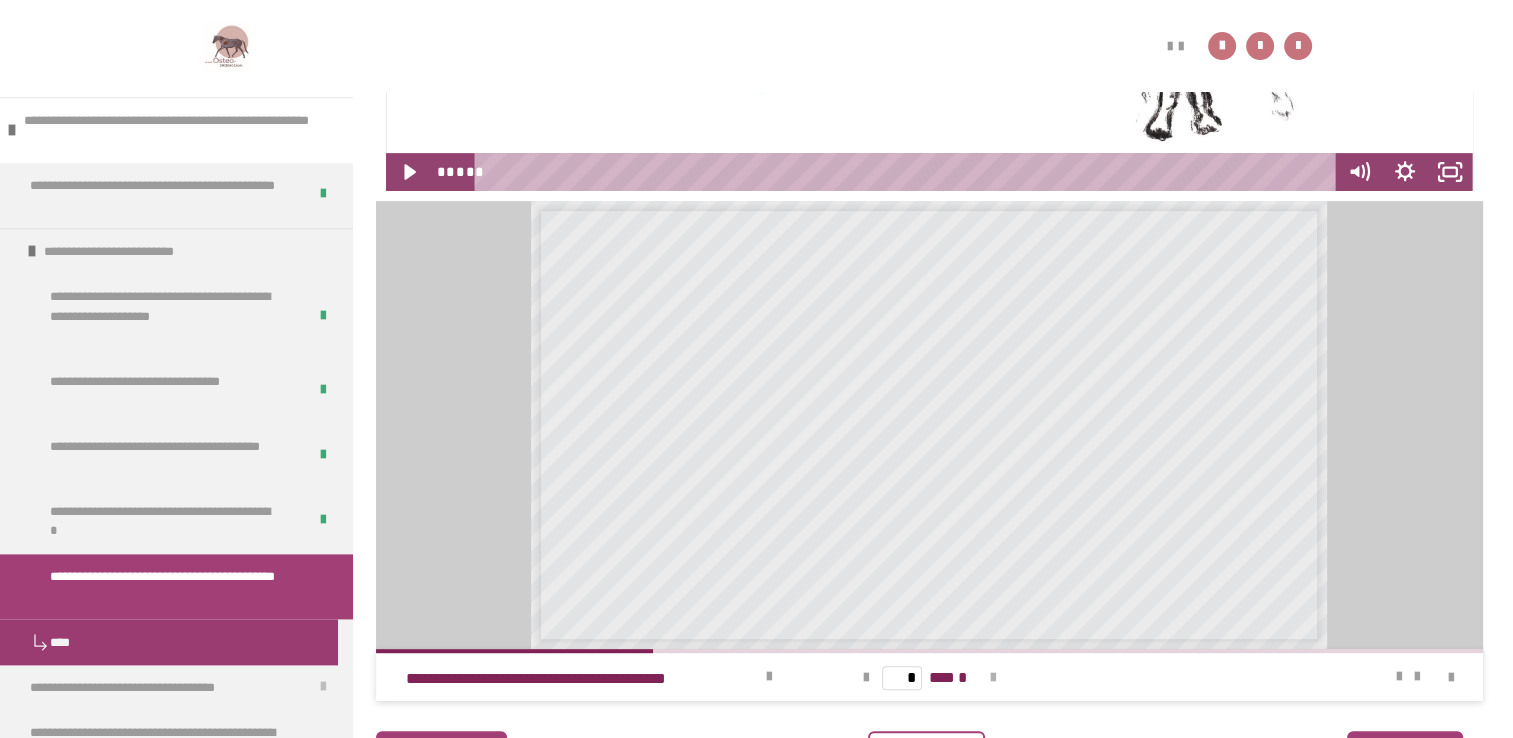 click at bounding box center [993, 678] 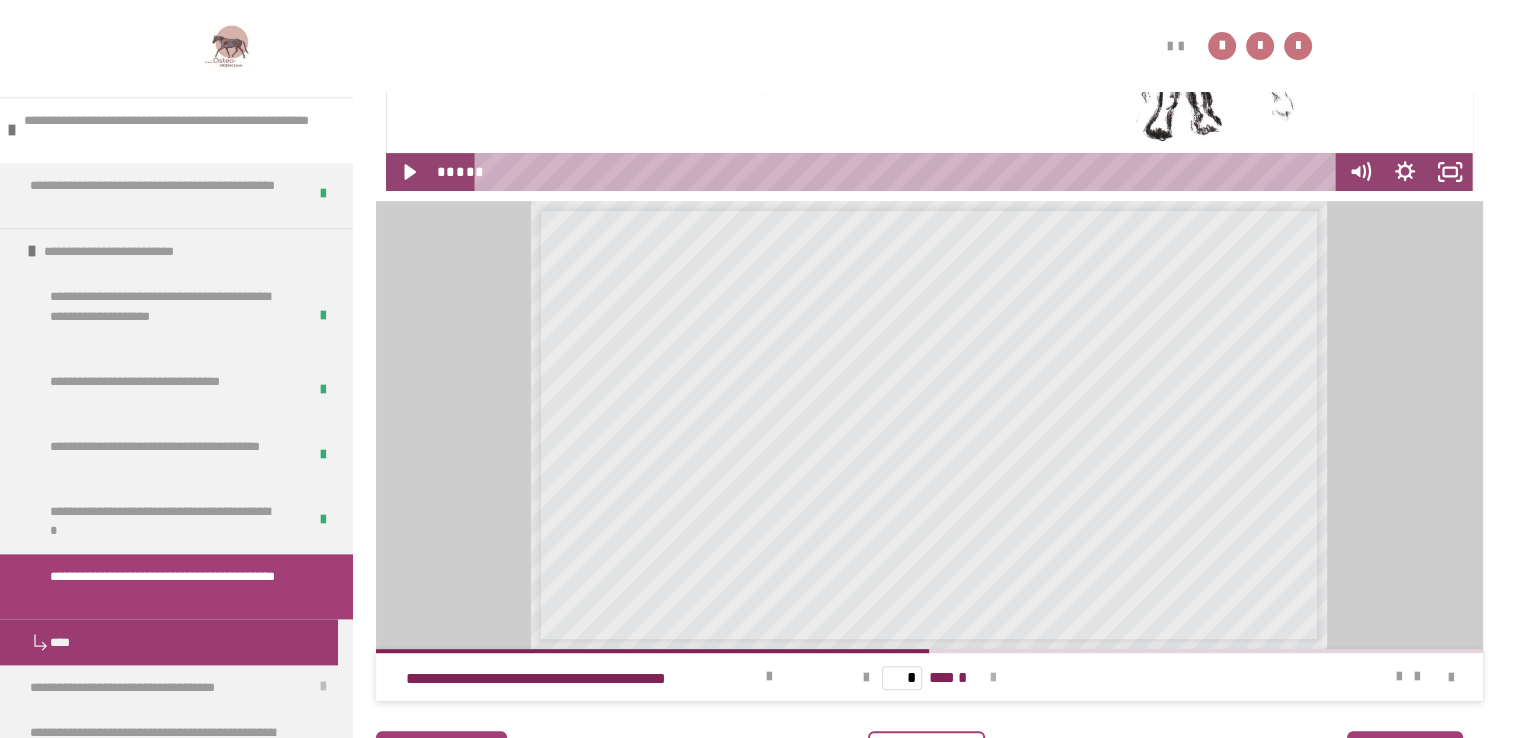 click at bounding box center (993, 678) 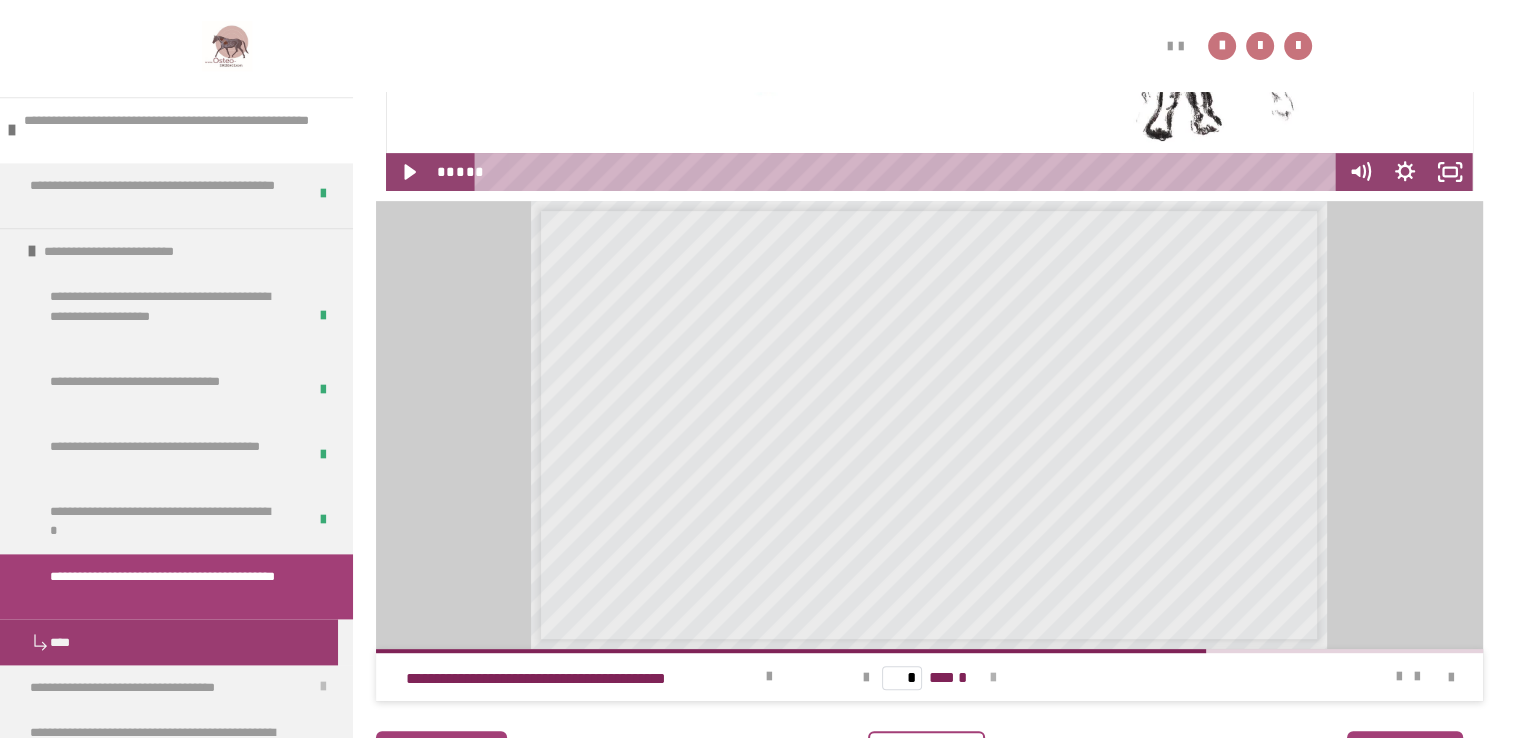 click at bounding box center (993, 678) 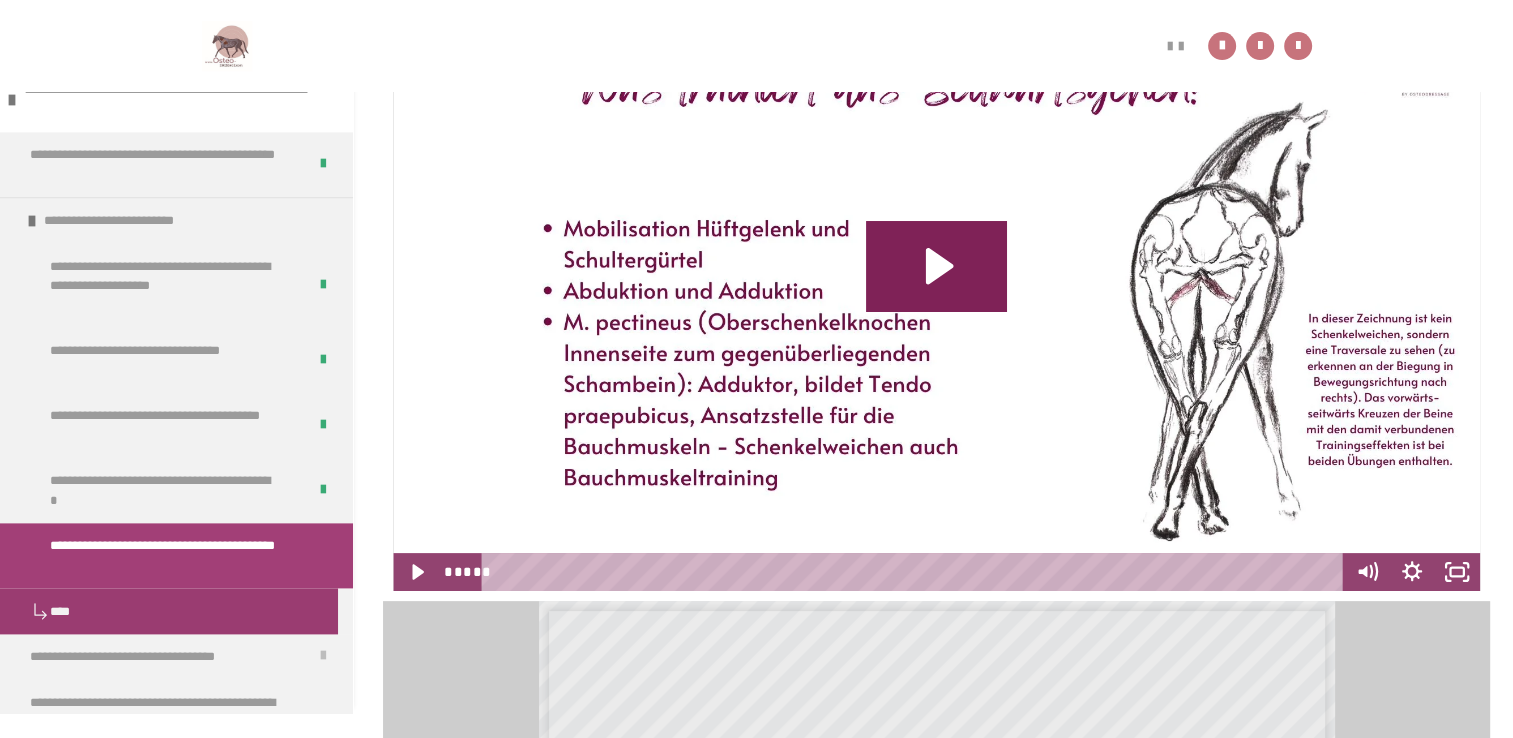 scroll, scrollTop: 241, scrollLeft: 0, axis: vertical 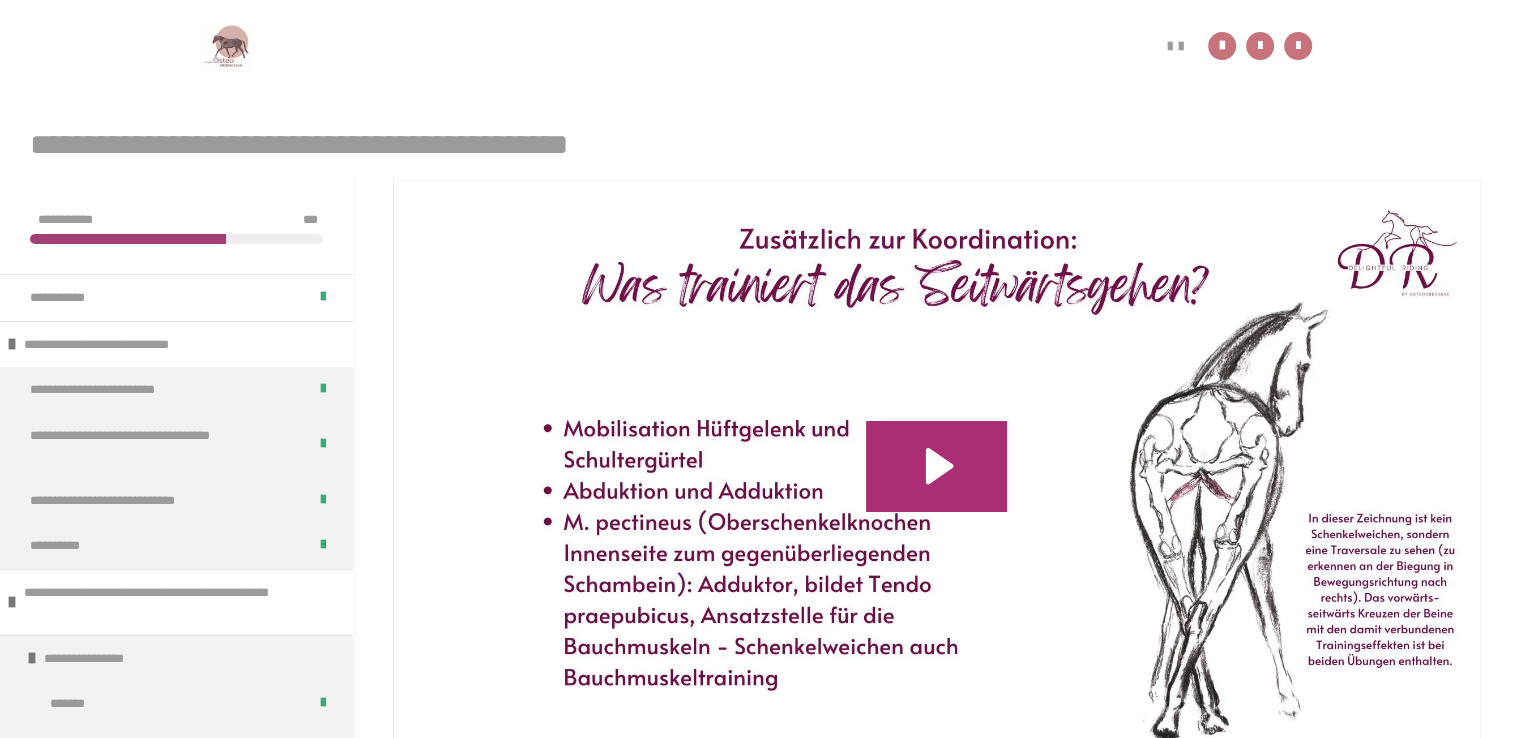 click 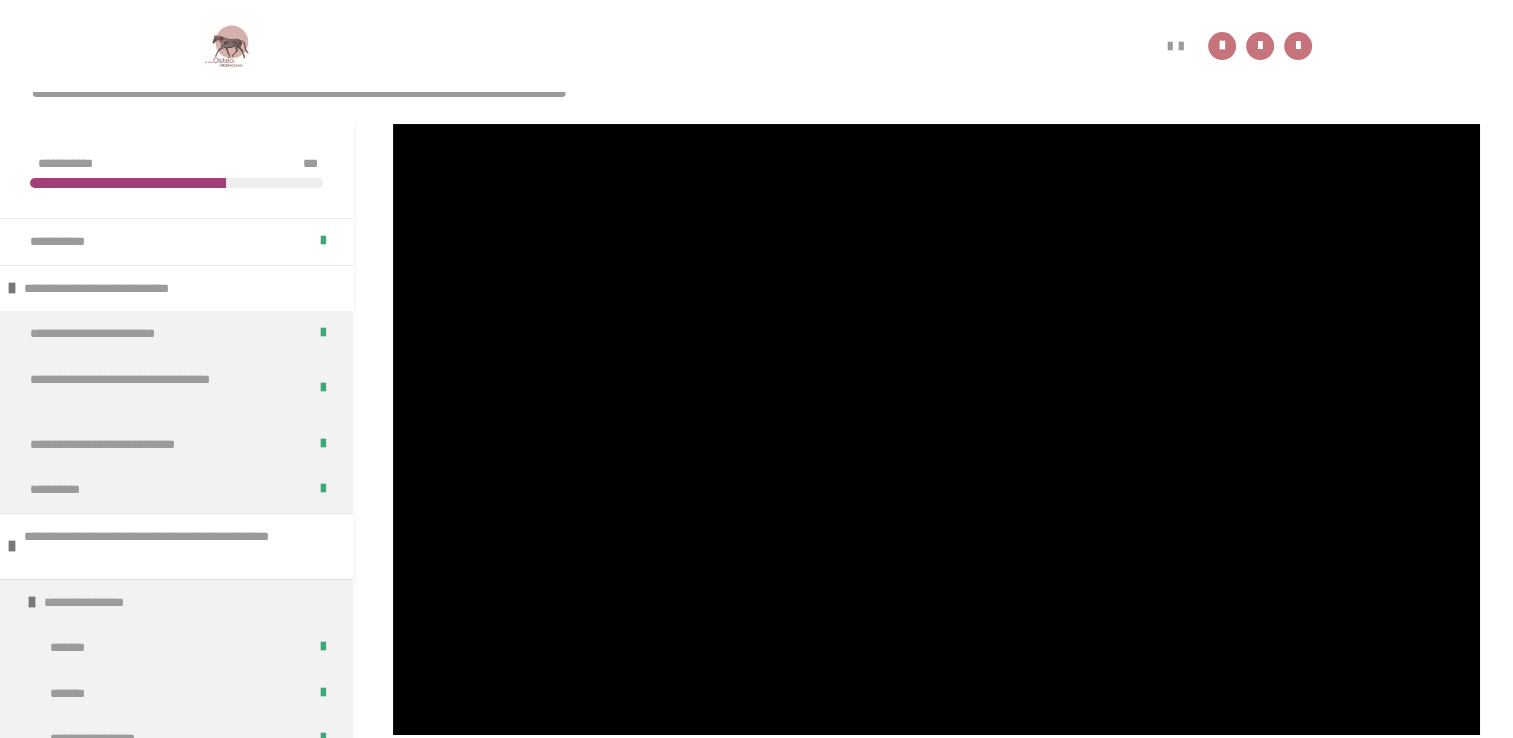 scroll, scrollTop: 241, scrollLeft: 0, axis: vertical 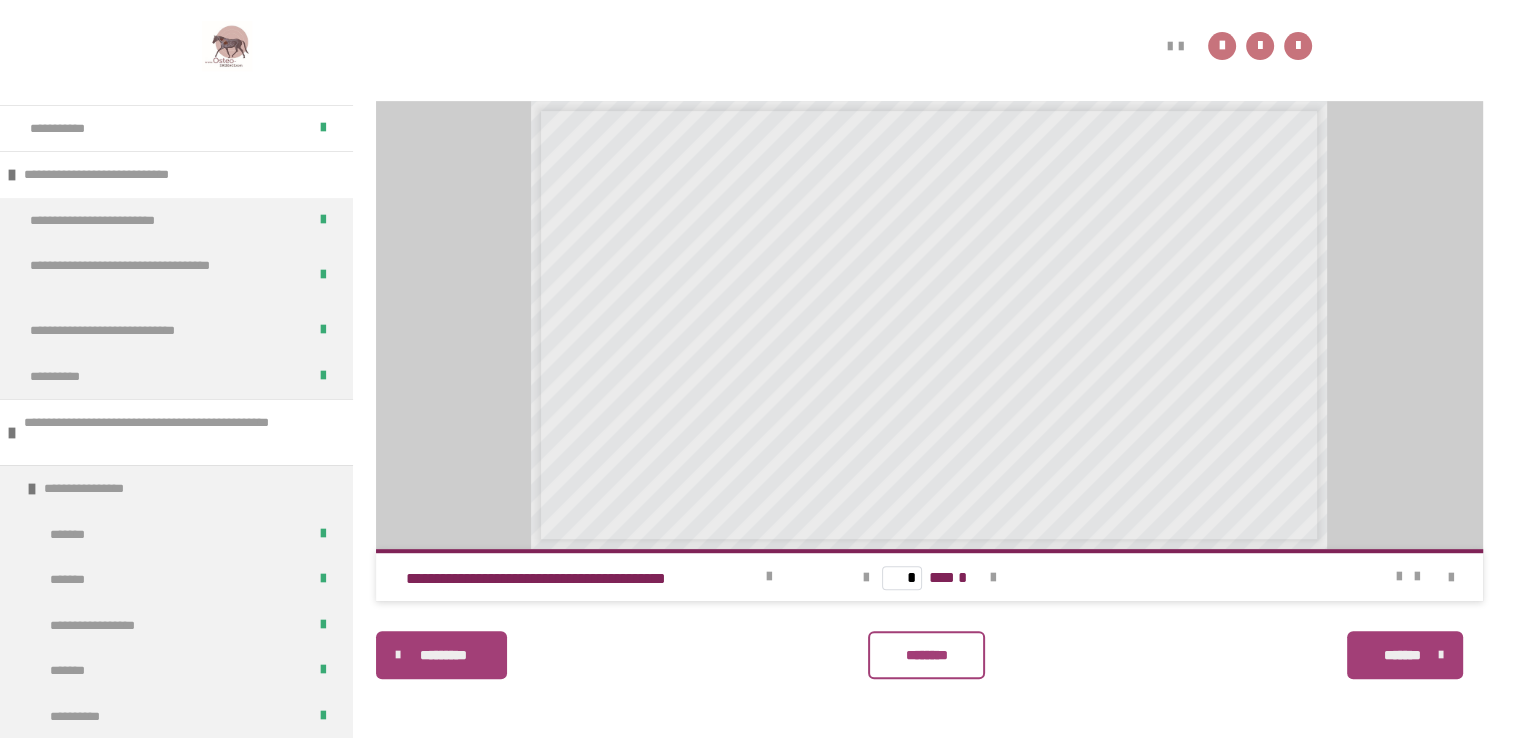 click on "********" at bounding box center (926, 655) 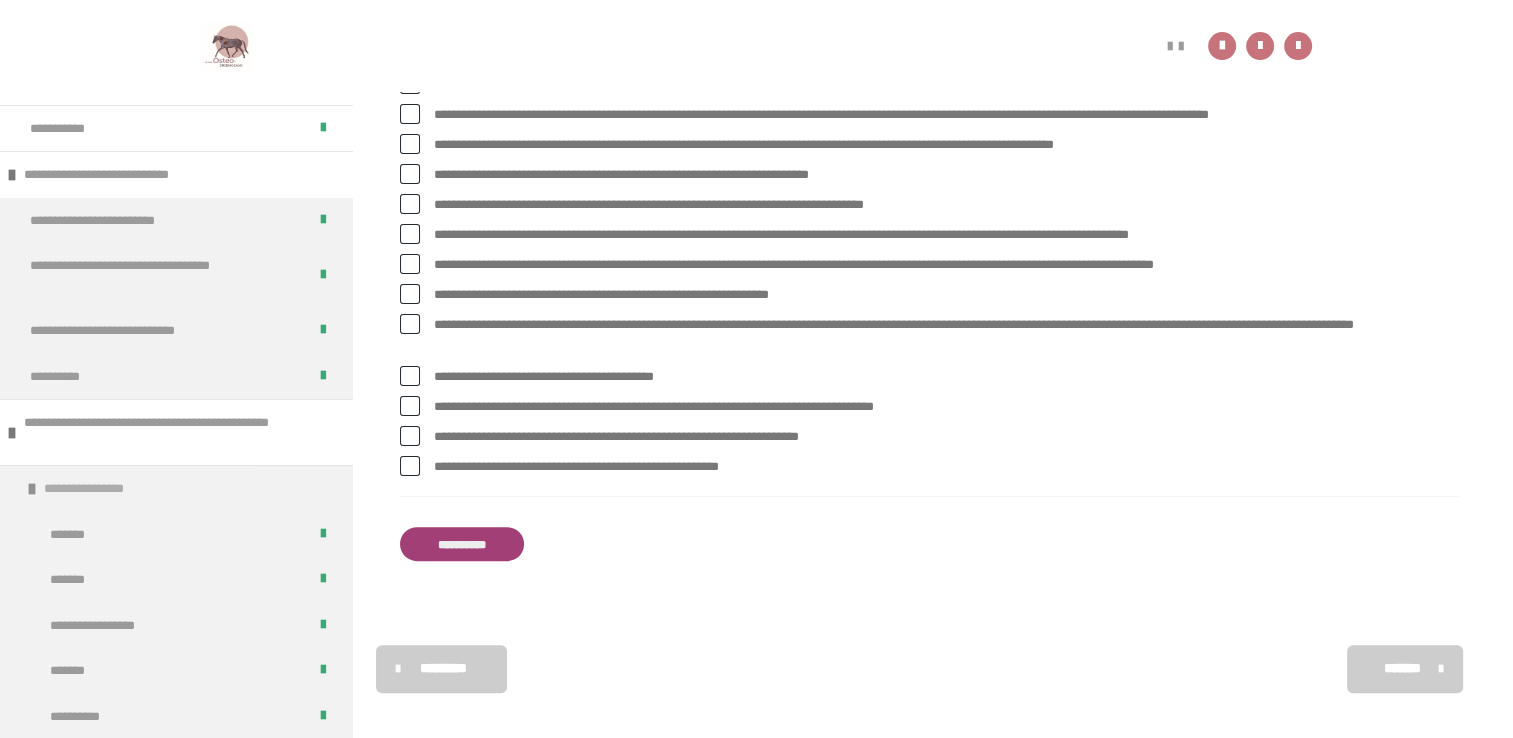 scroll, scrollTop: 440, scrollLeft: 0, axis: vertical 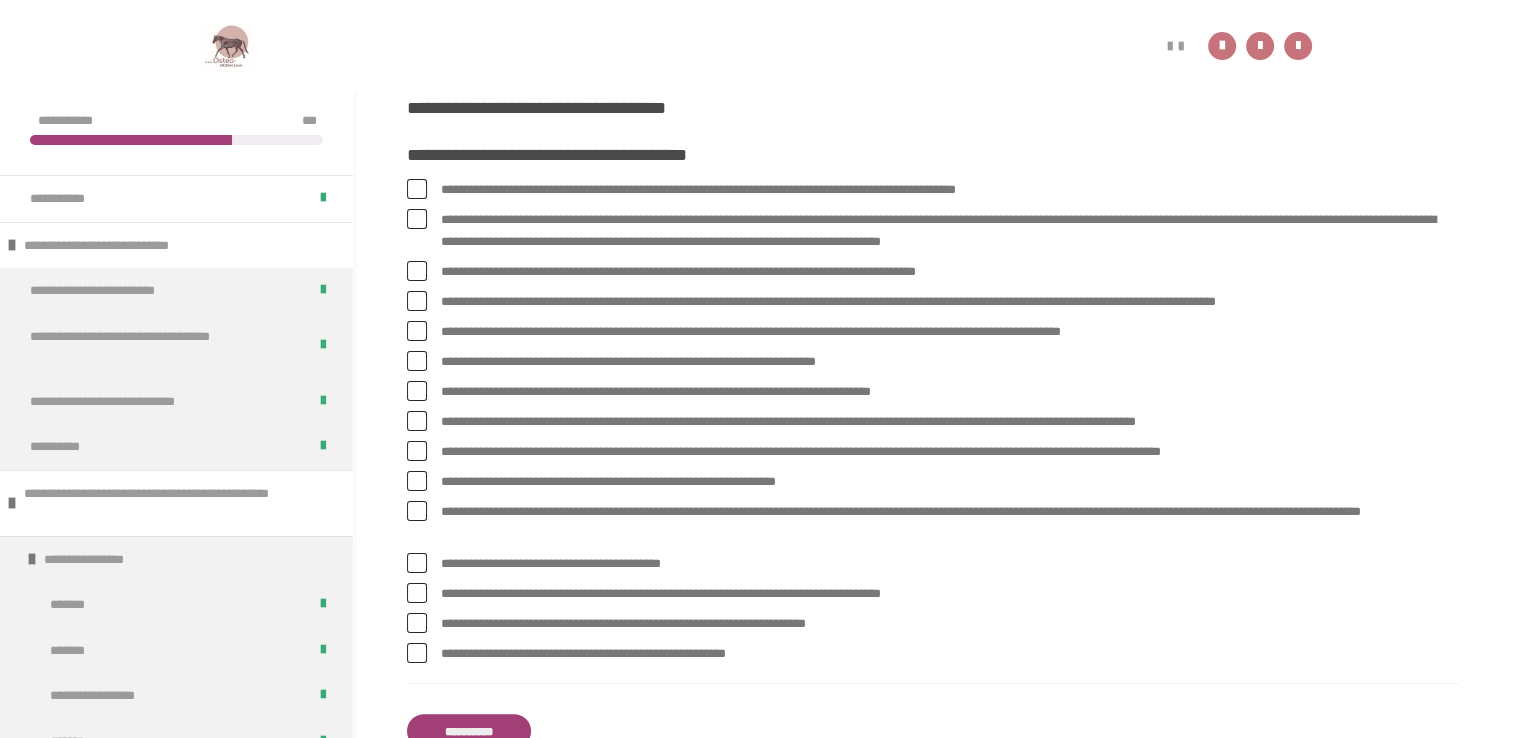 click at bounding box center [417, 219] 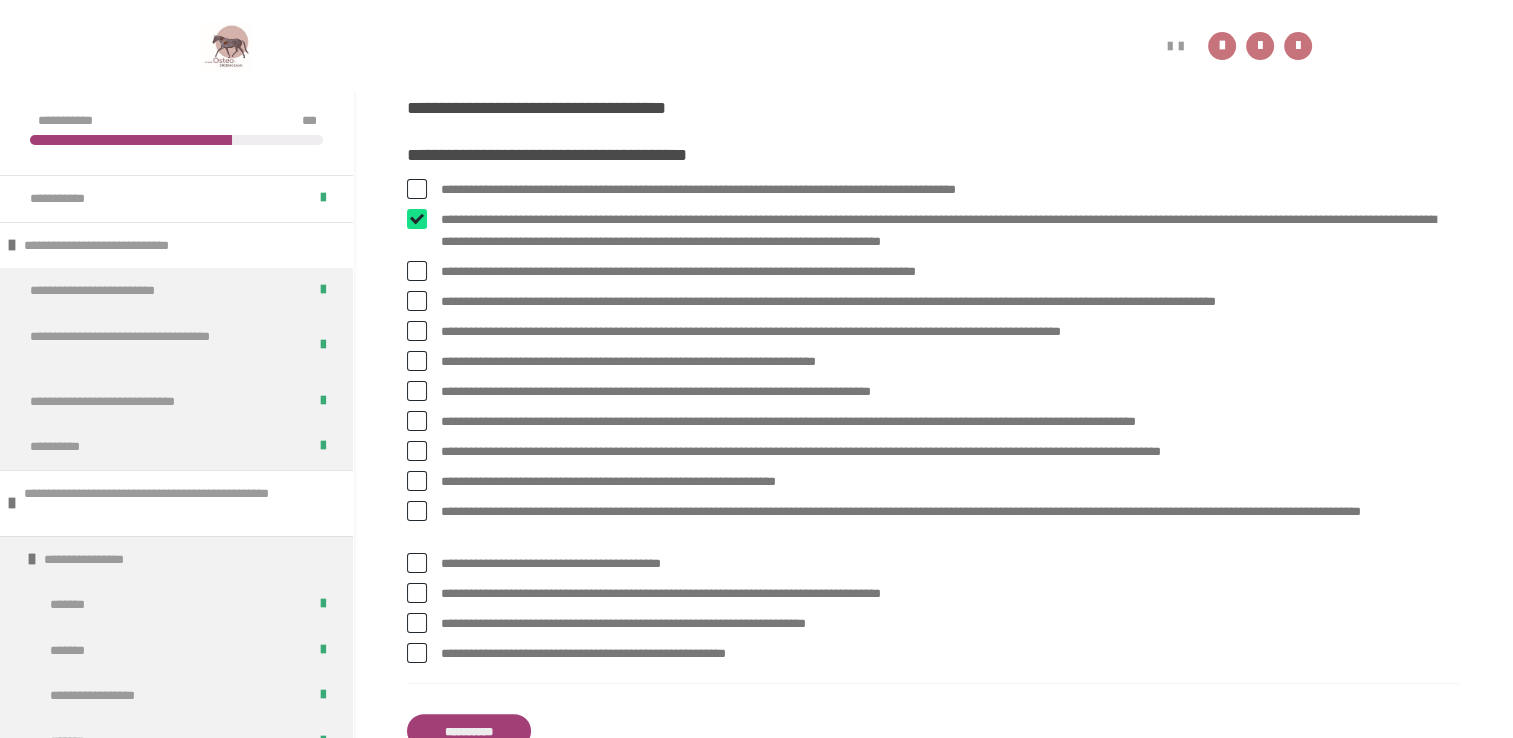 checkbox on "****" 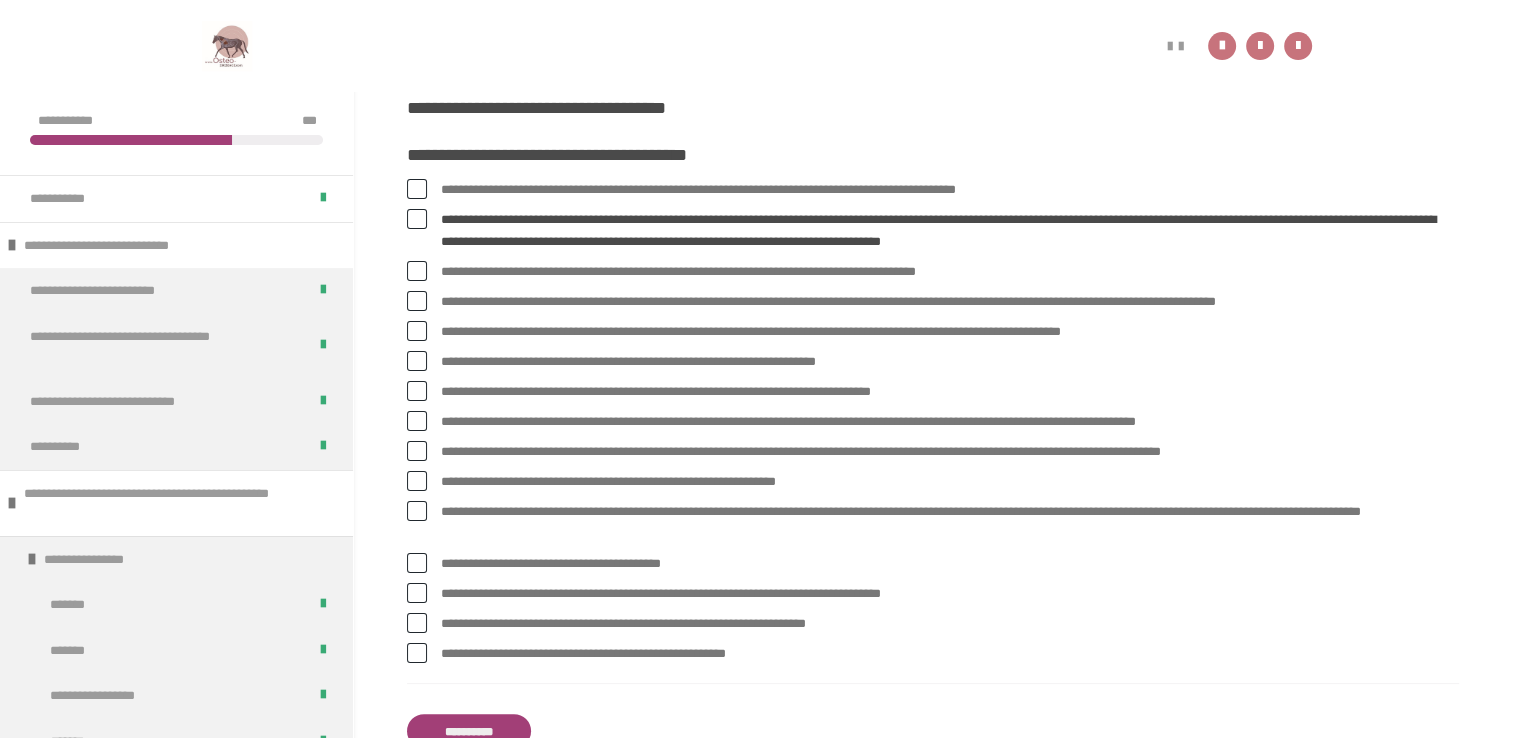 click at bounding box center (417, 271) 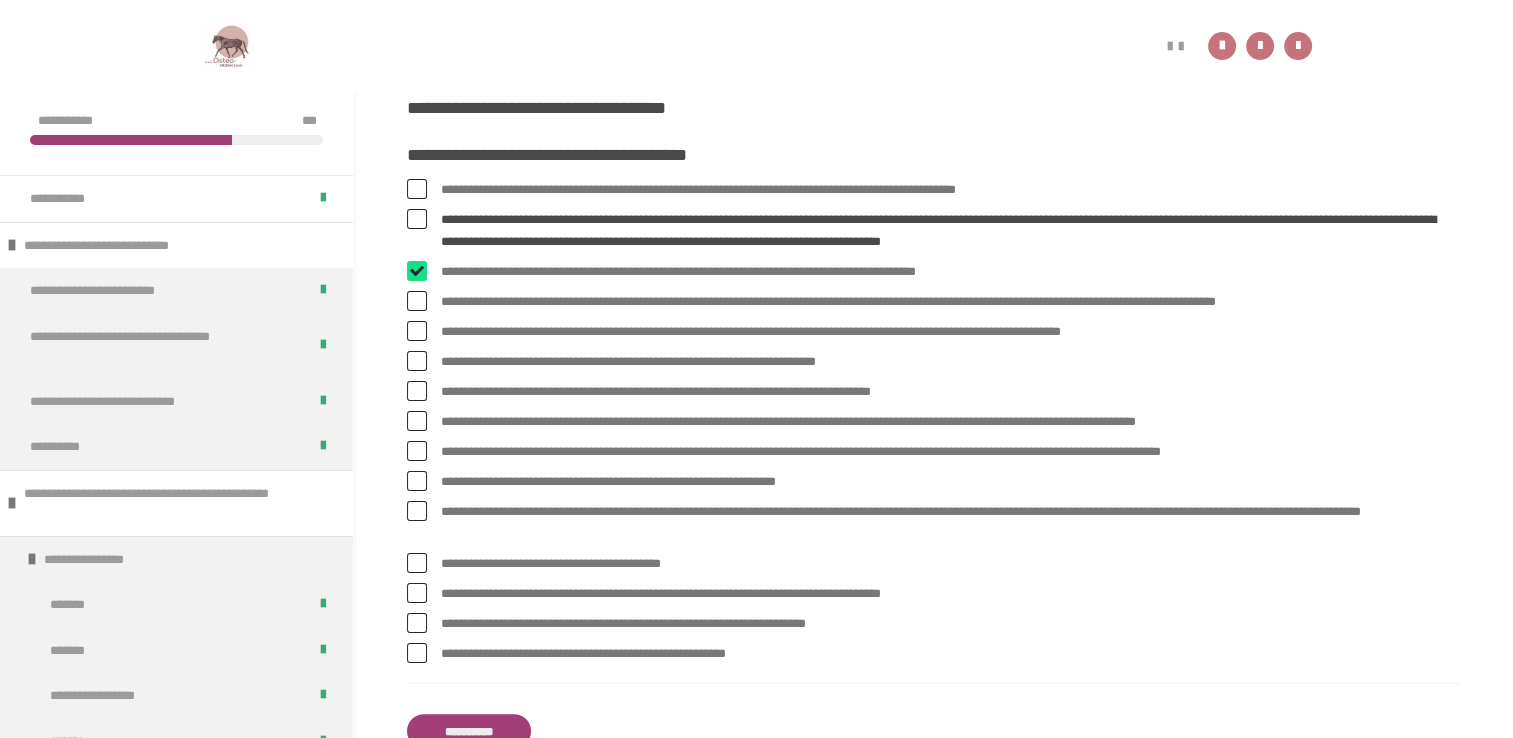 checkbox on "****" 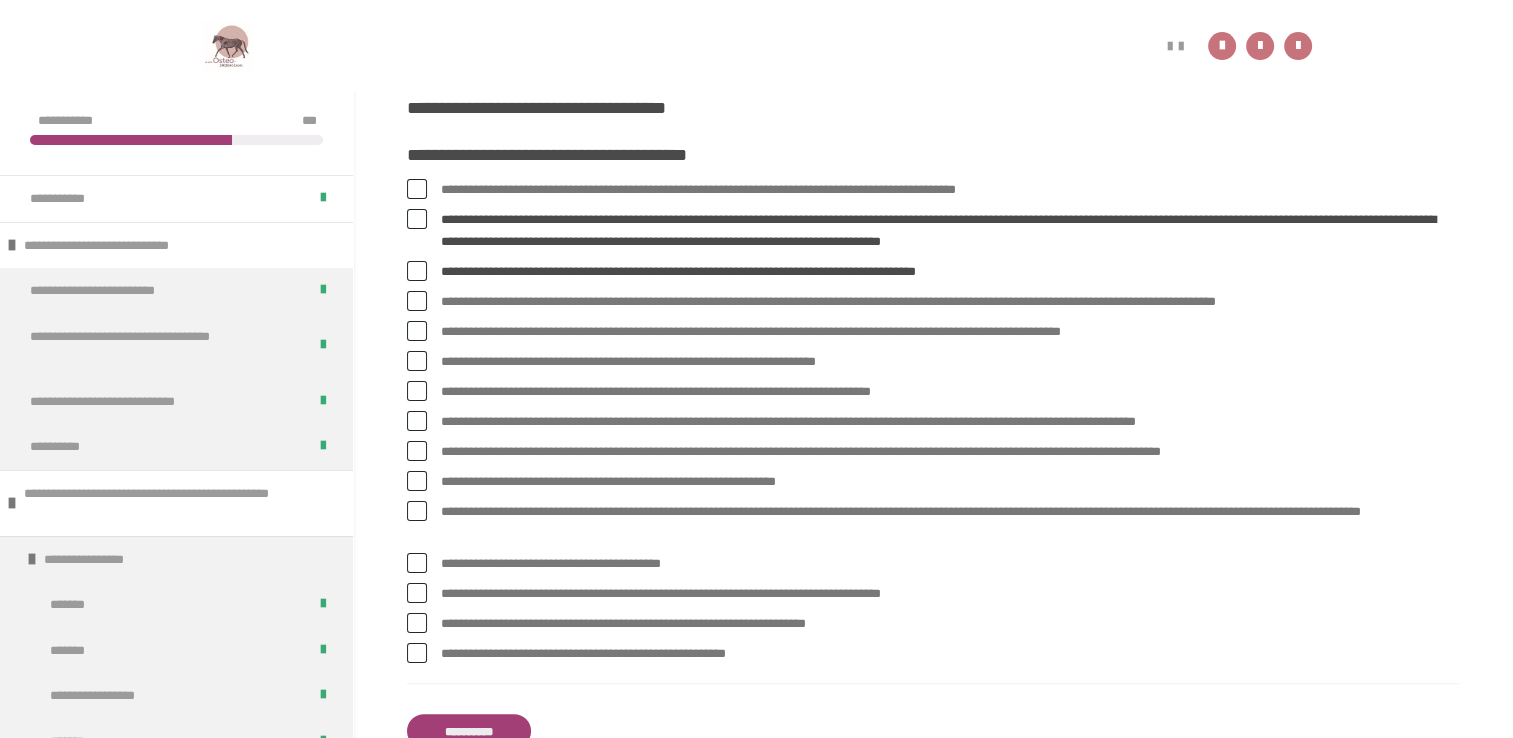 click at bounding box center (417, 301) 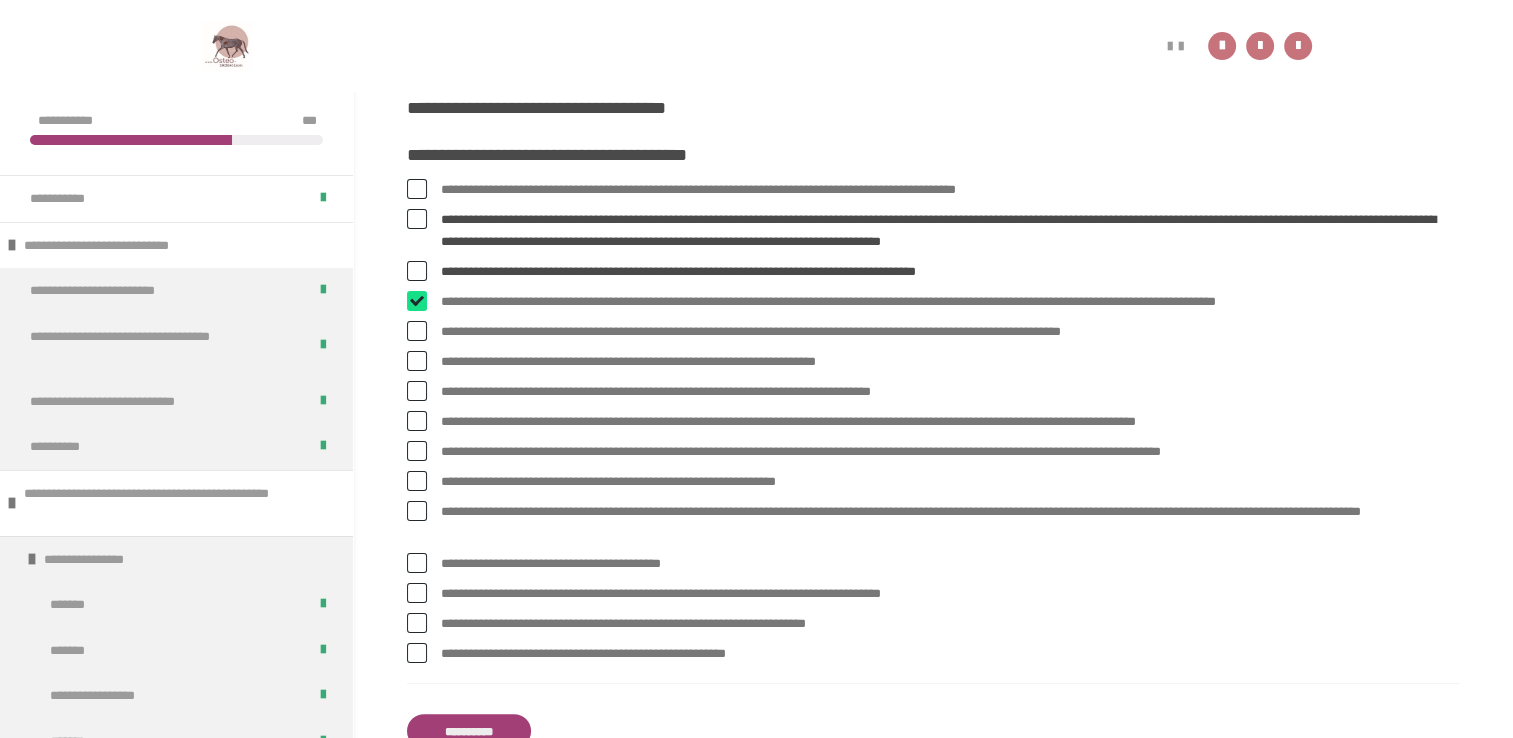 checkbox on "****" 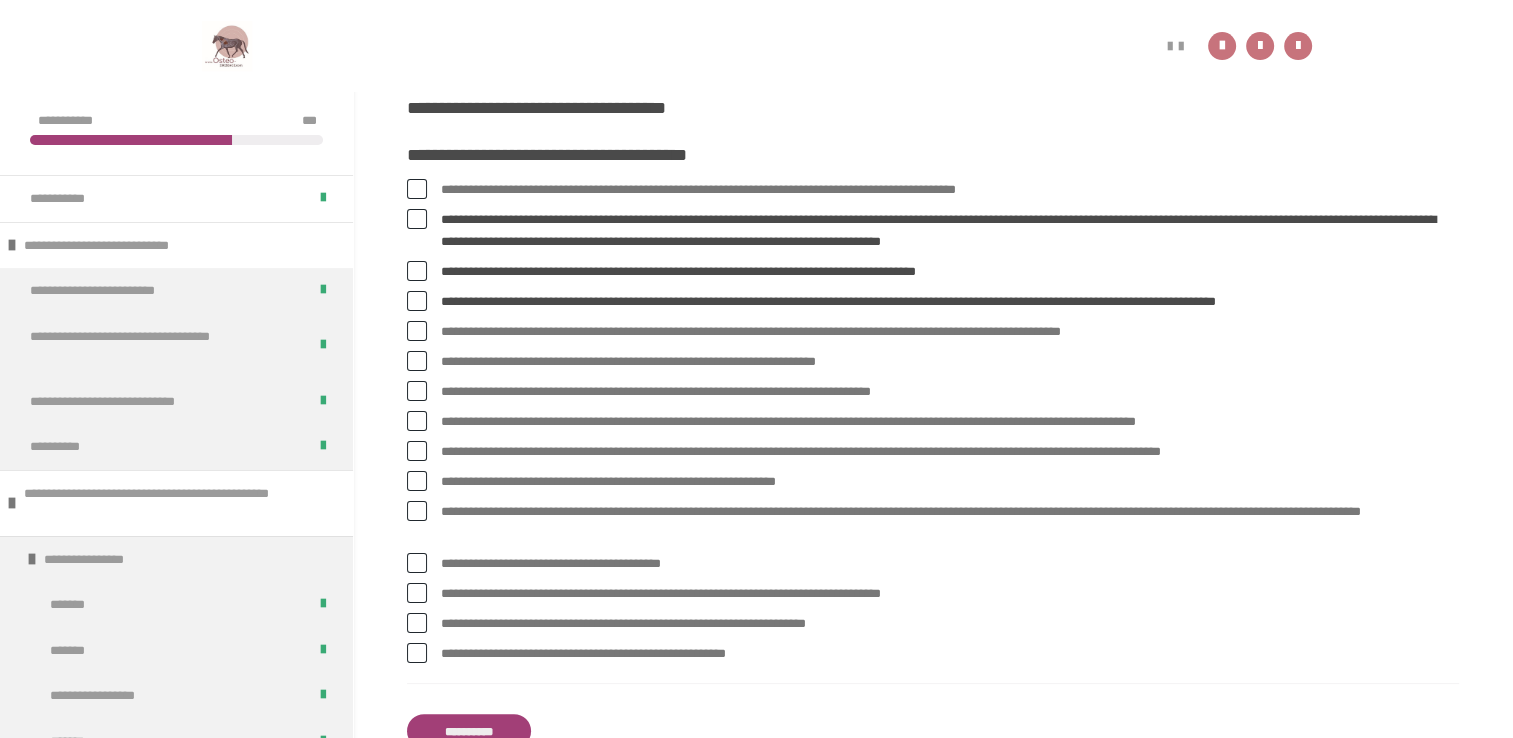 click at bounding box center (417, 361) 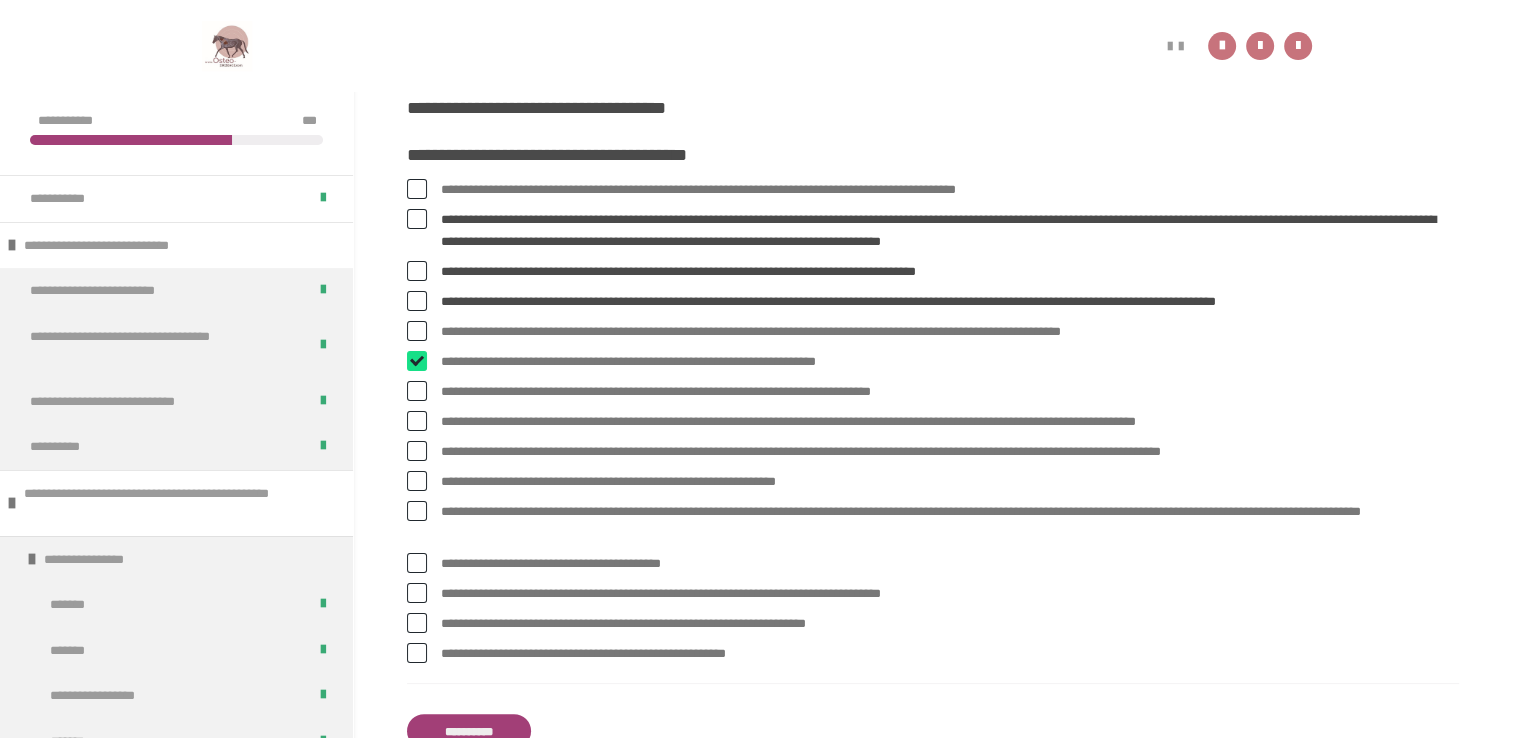 checkbox on "****" 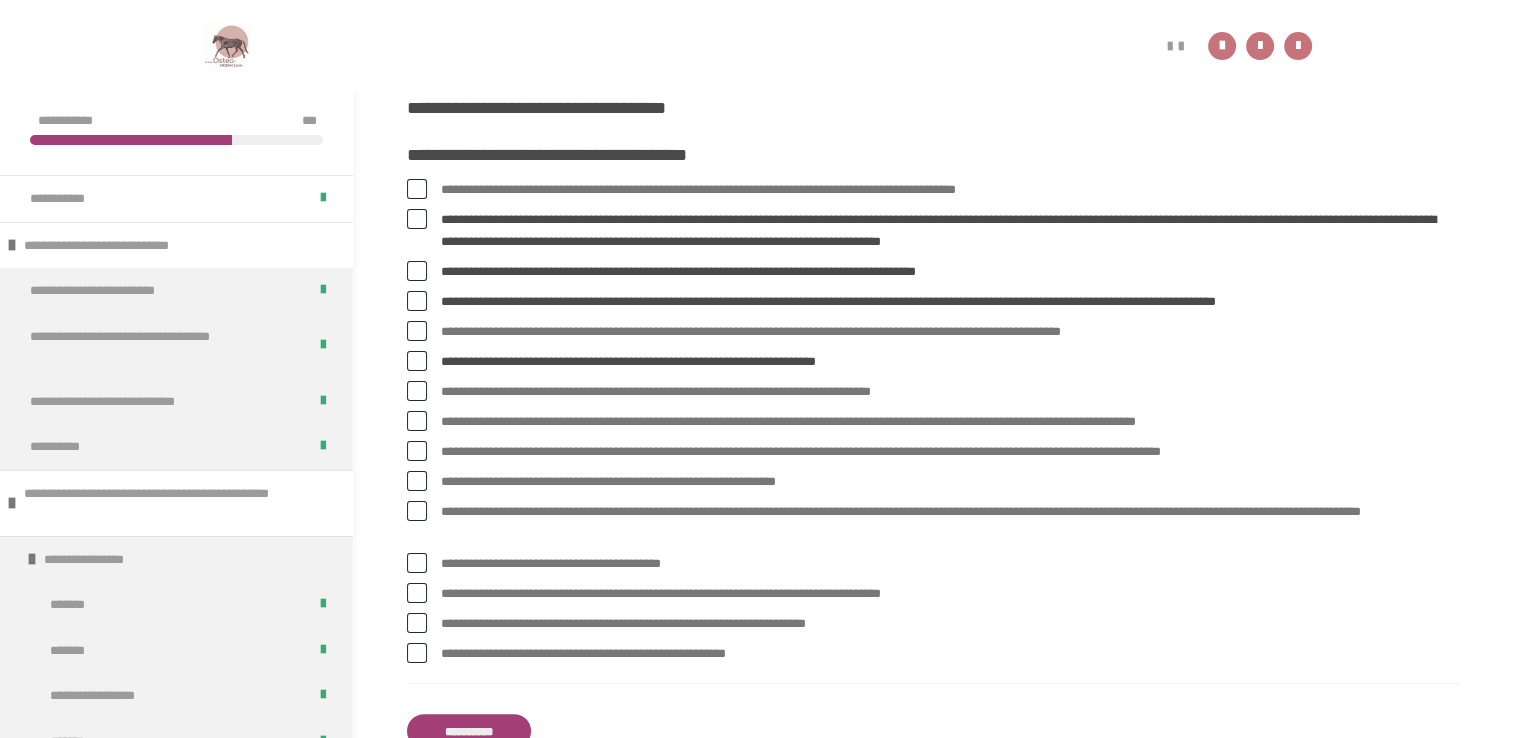 click at bounding box center (417, 391) 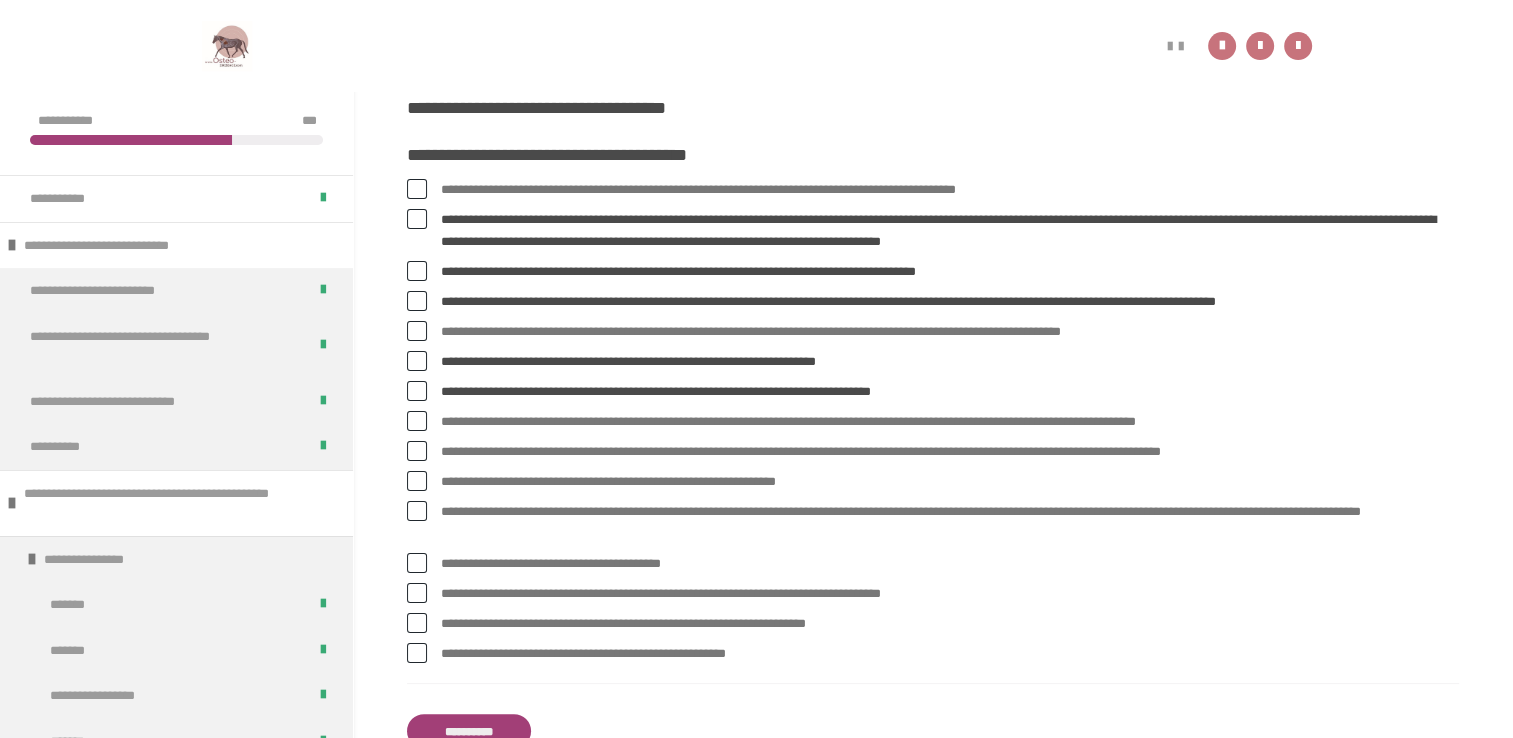 click at bounding box center [417, 421] 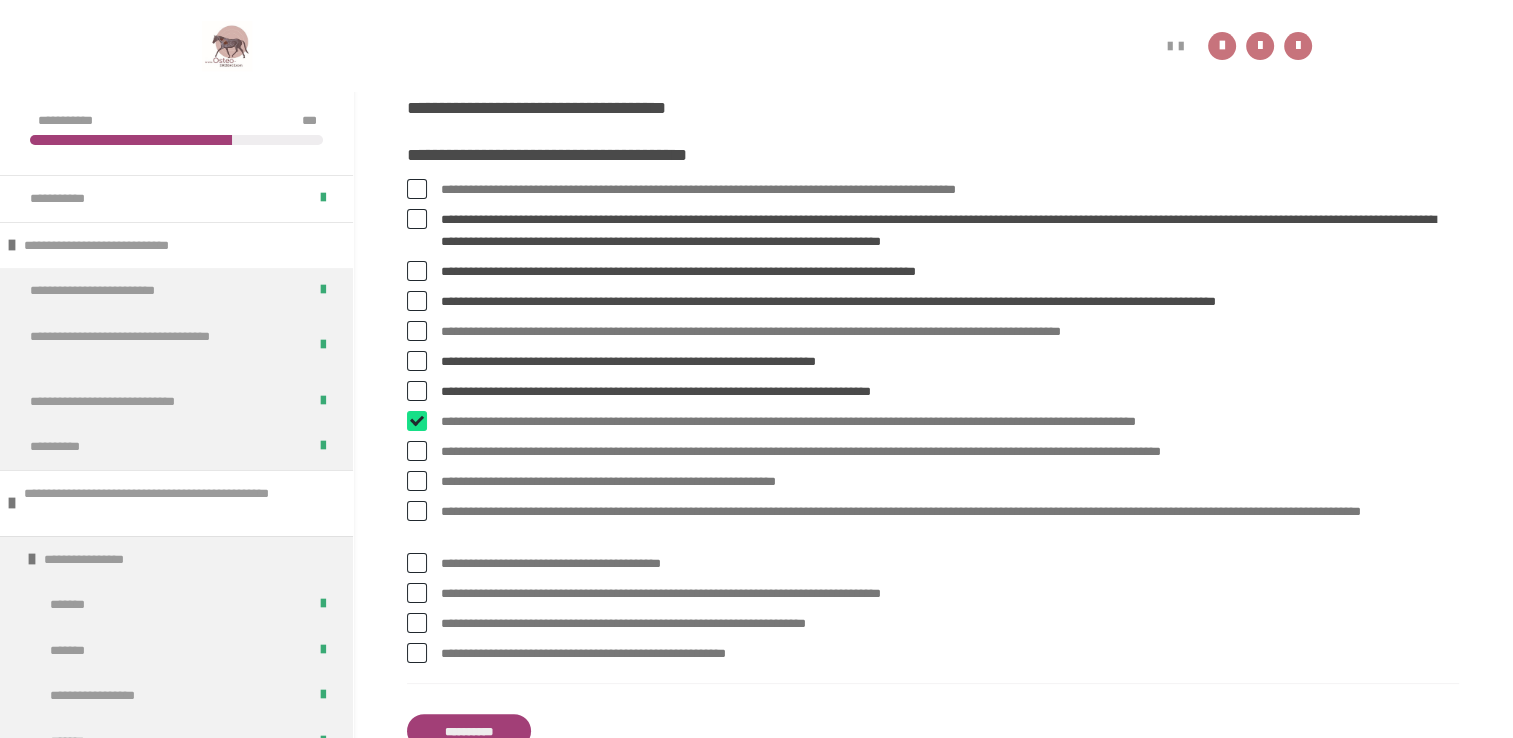 checkbox on "****" 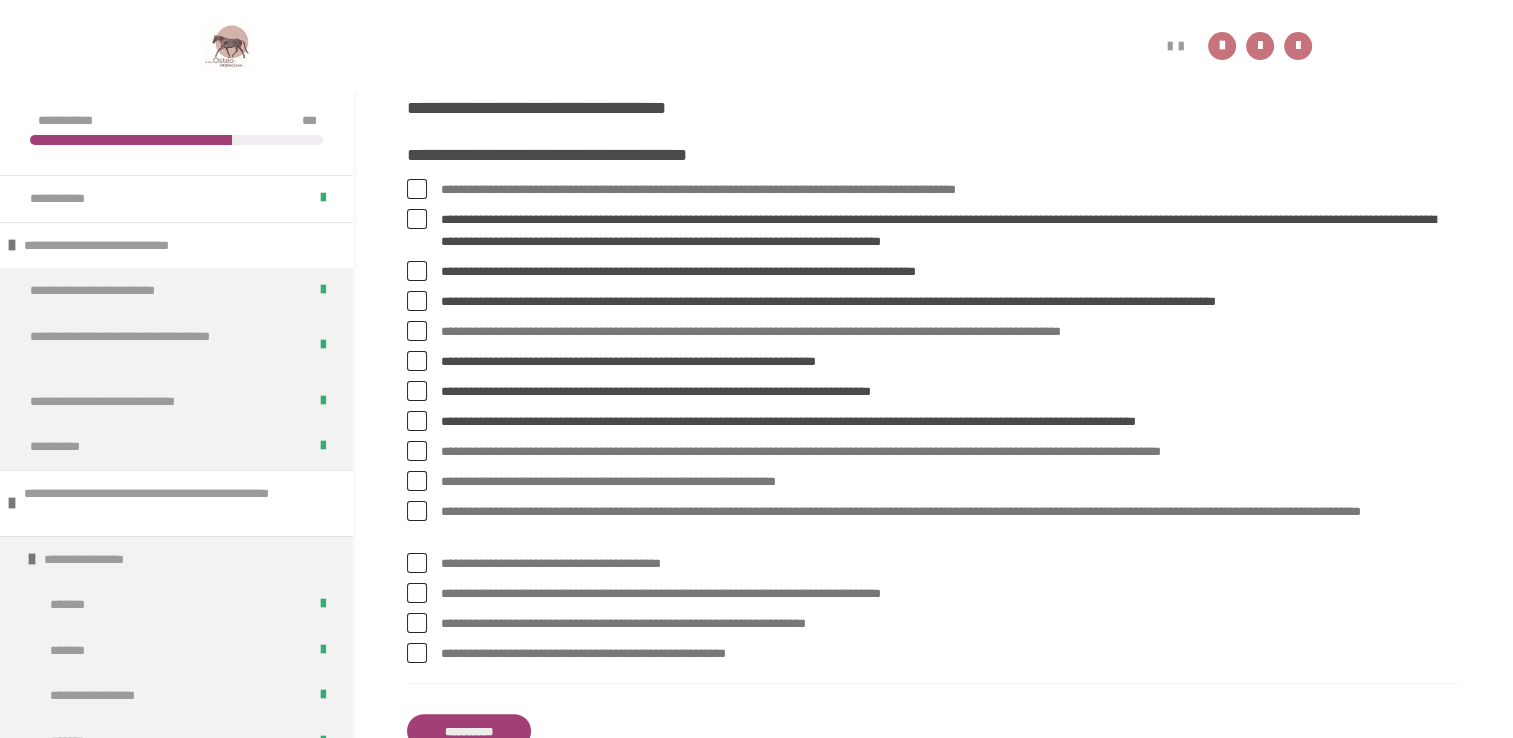 click at bounding box center (417, 451) 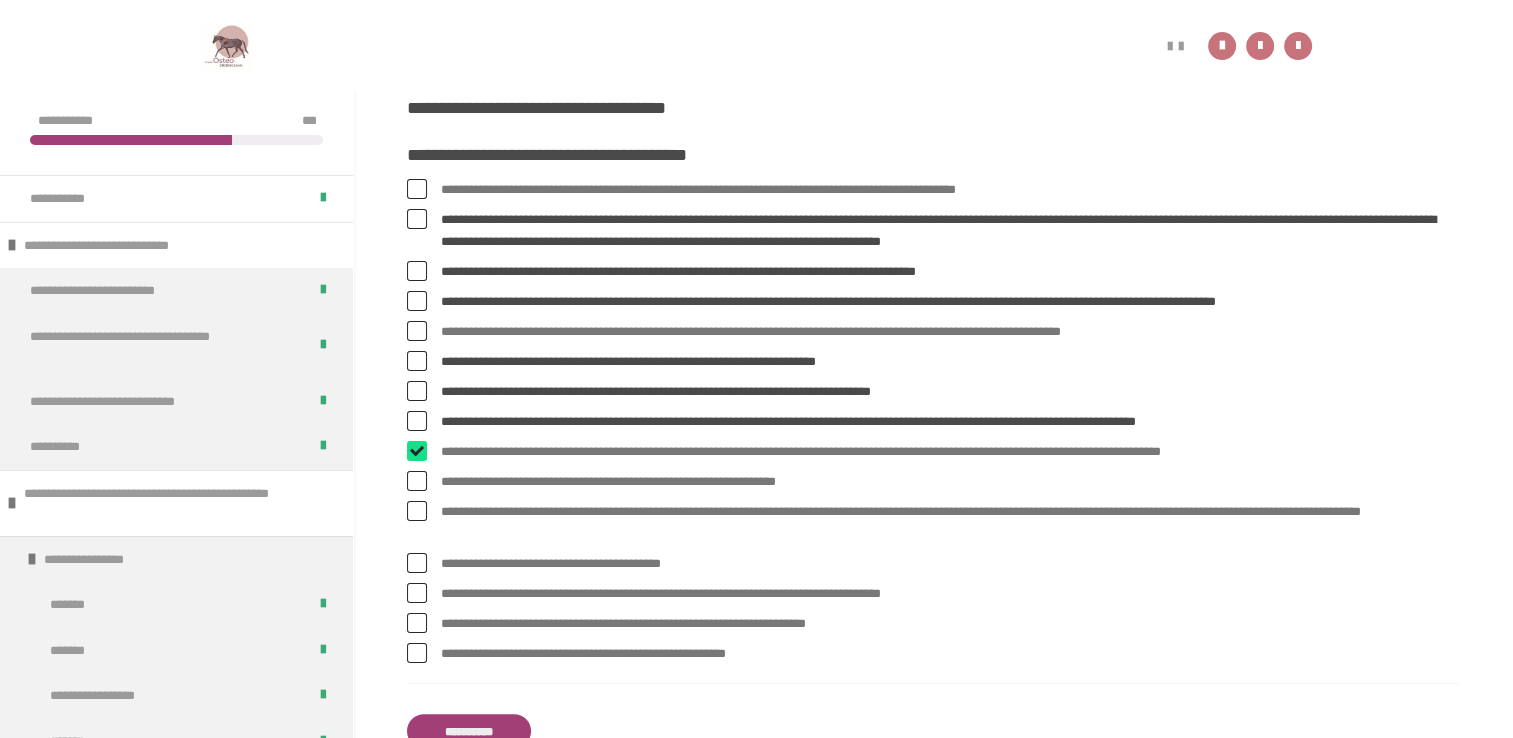 checkbox on "****" 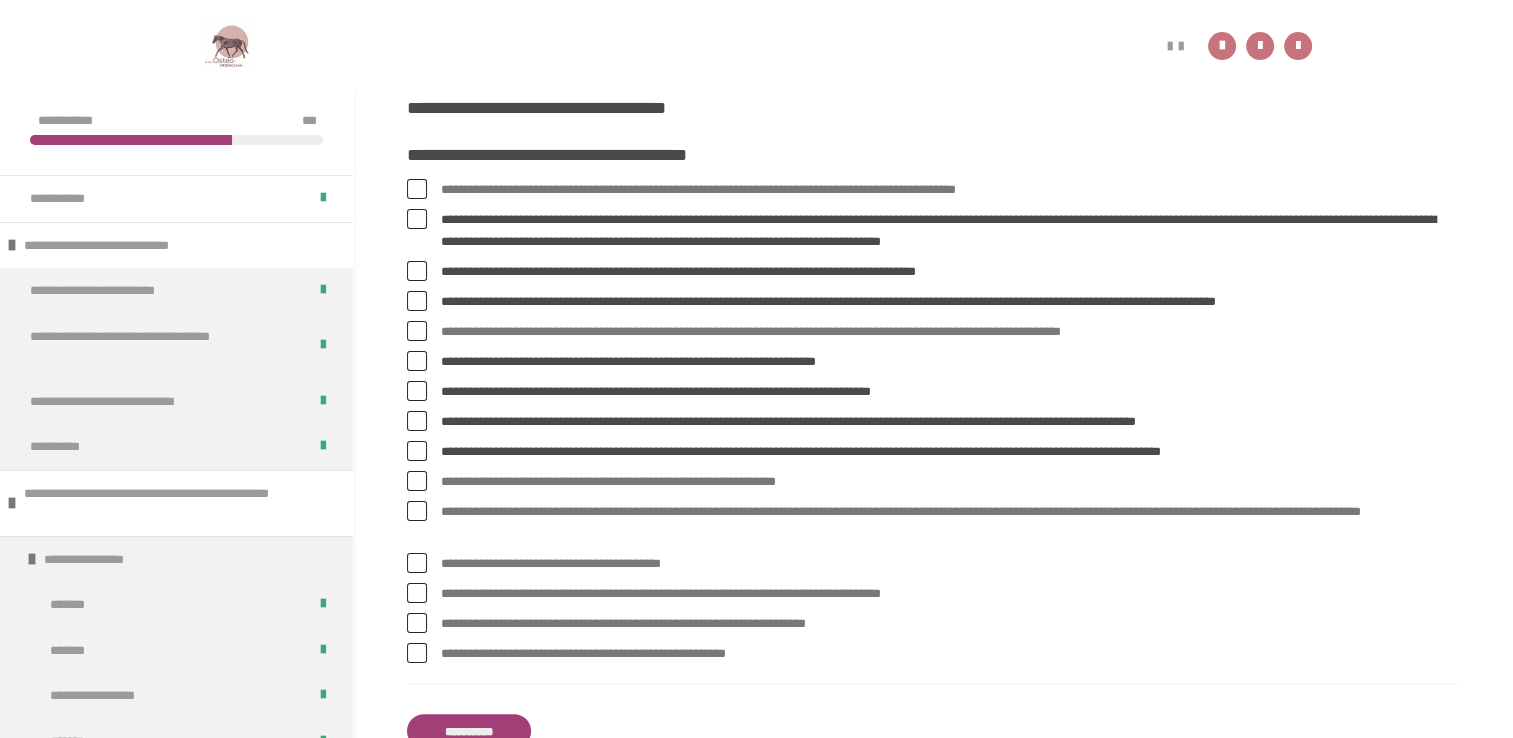 click at bounding box center (417, 511) 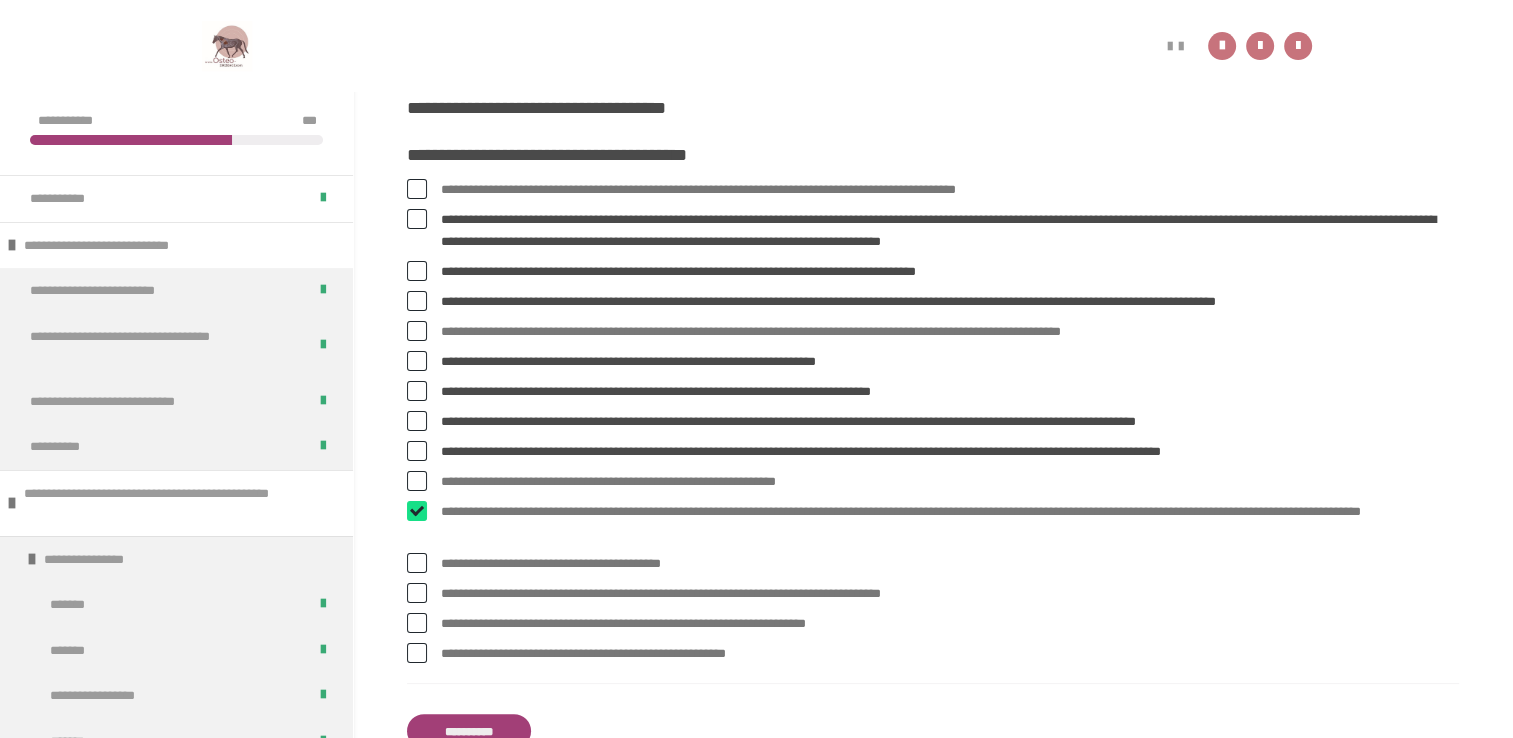 checkbox on "****" 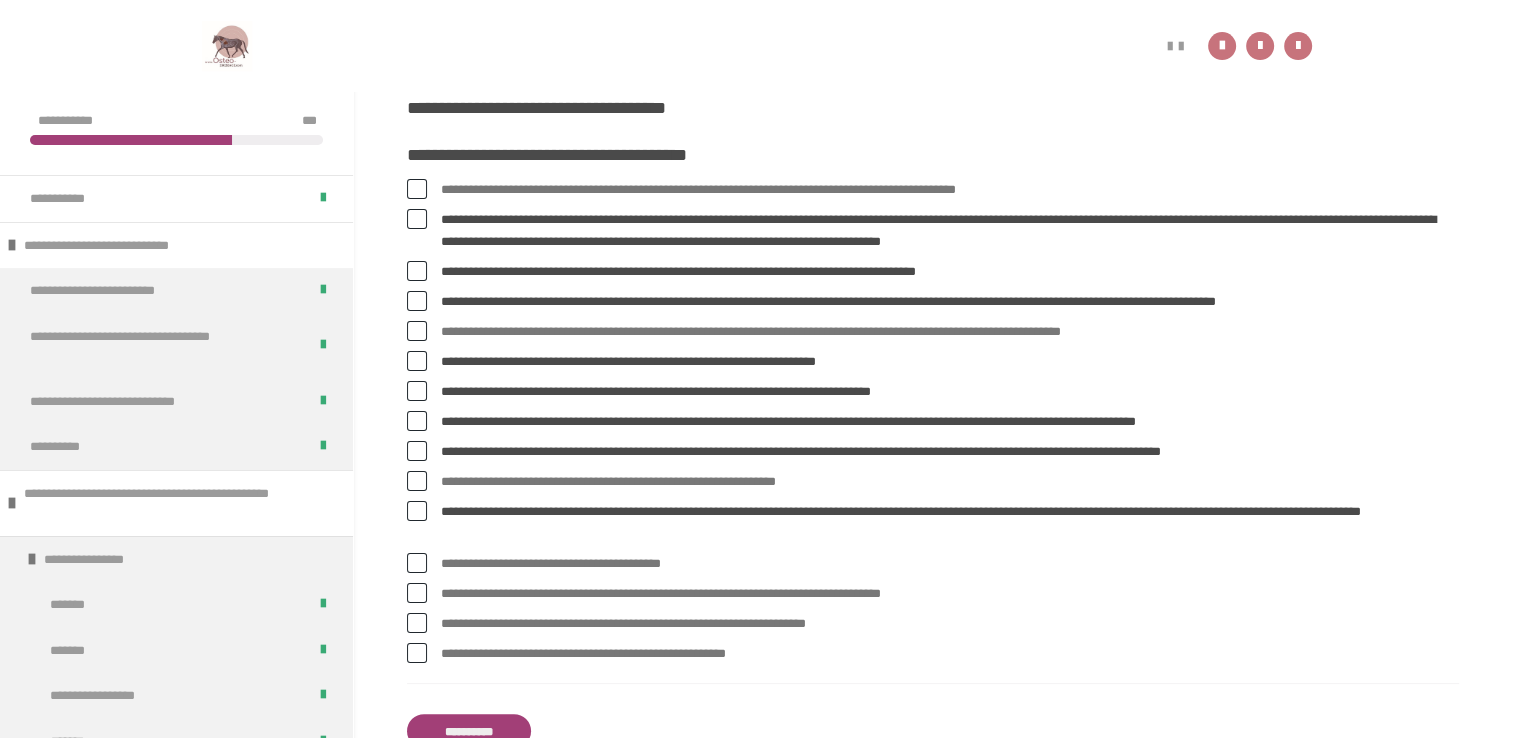 click at bounding box center [417, 623] 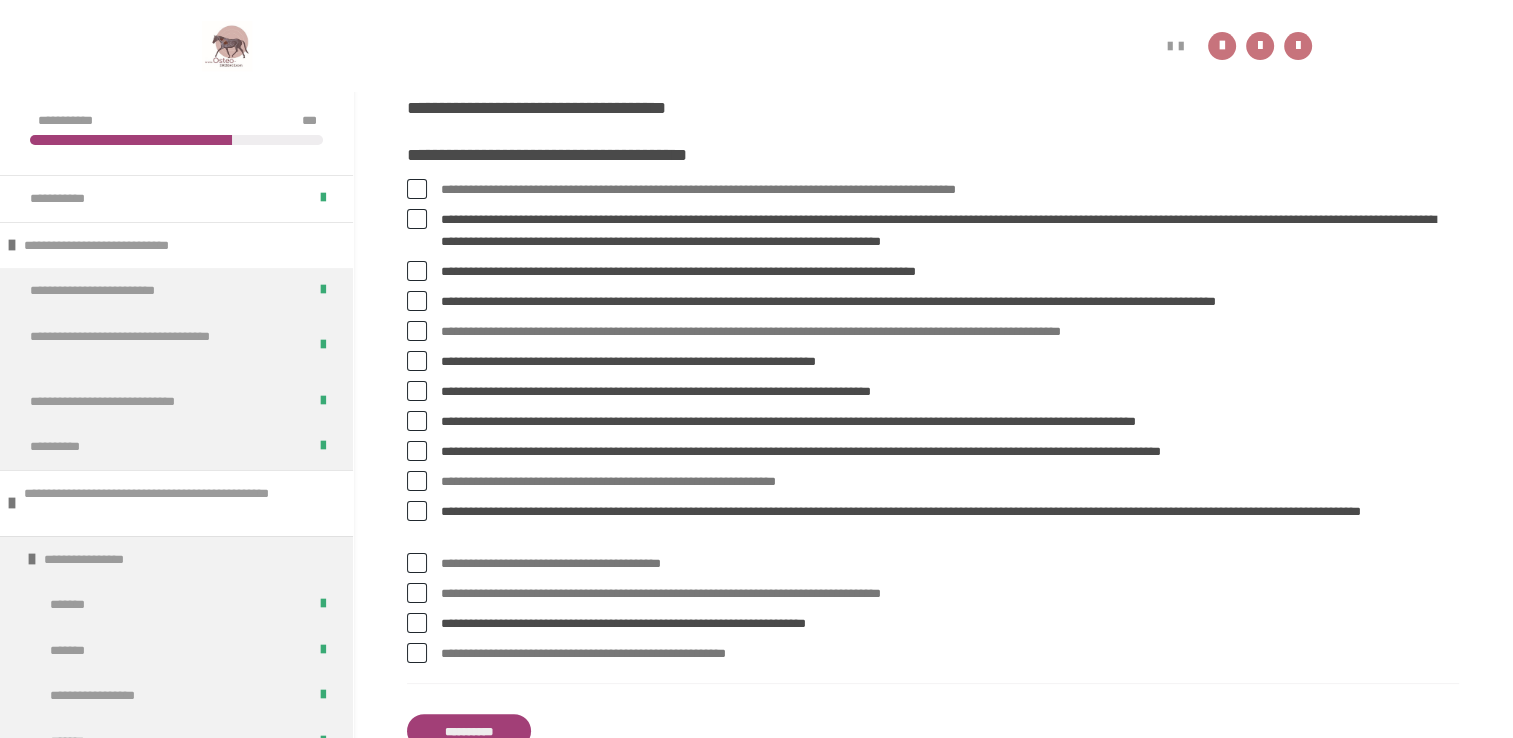 click on "**********" at bounding box center [469, 731] 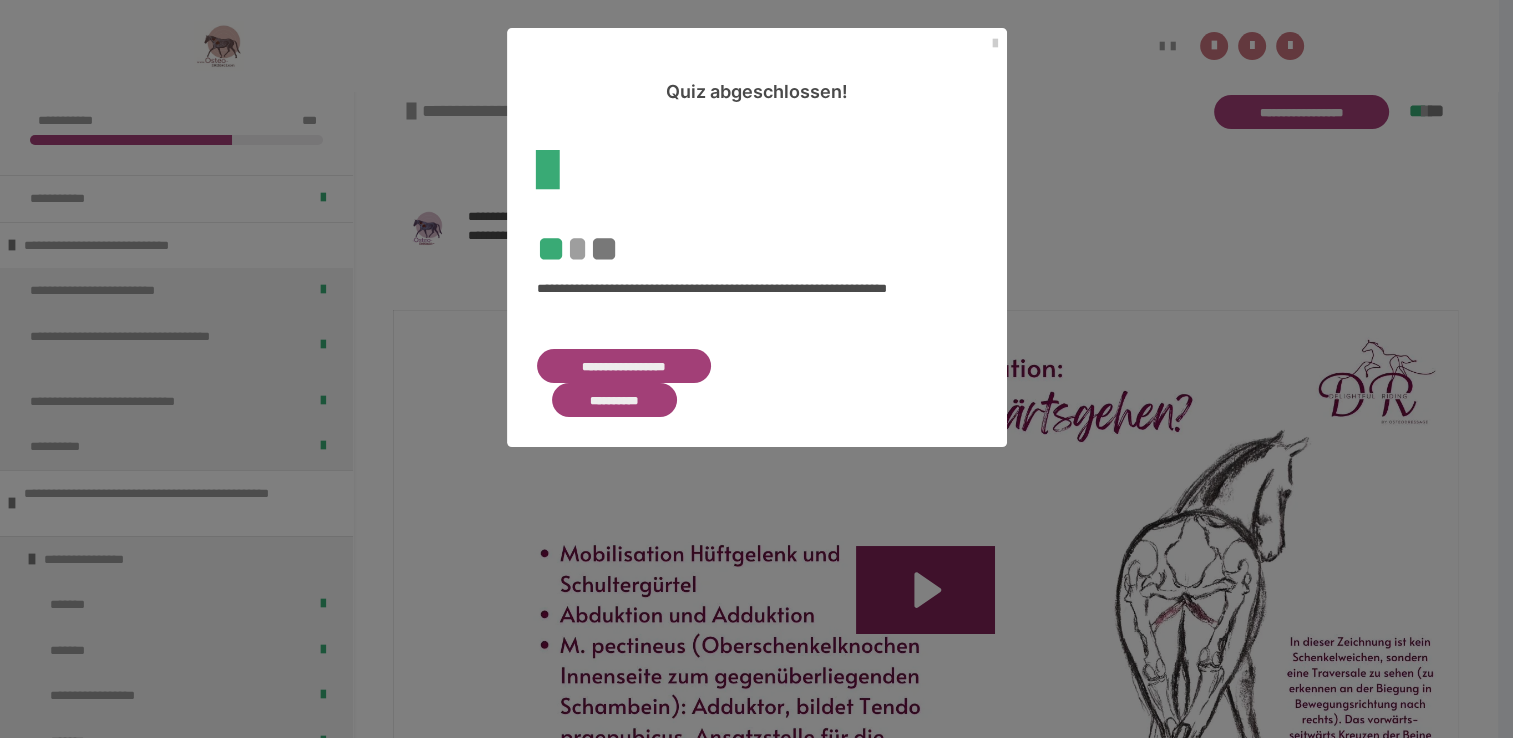 click on "**********" at bounding box center [624, 366] 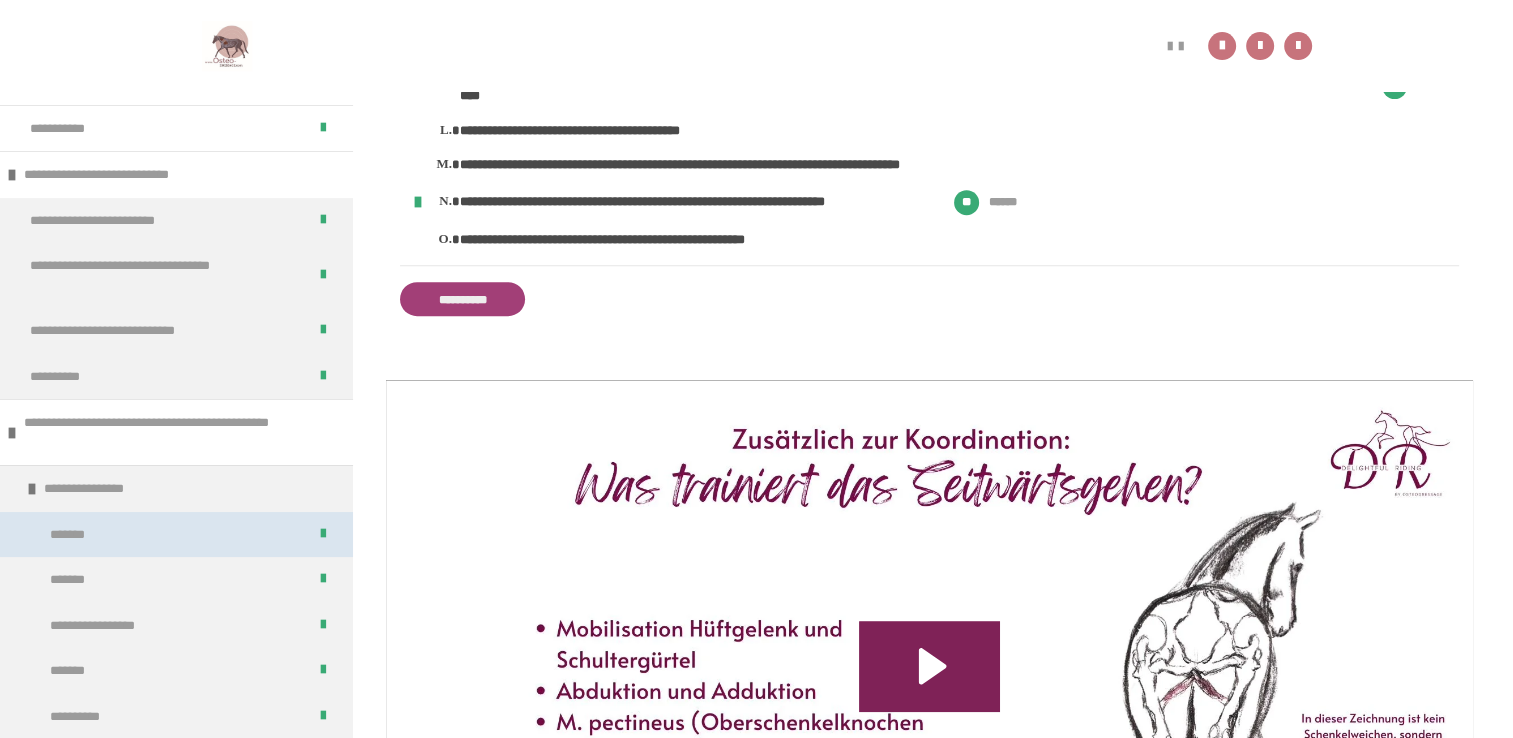 scroll, scrollTop: 840, scrollLeft: 0, axis: vertical 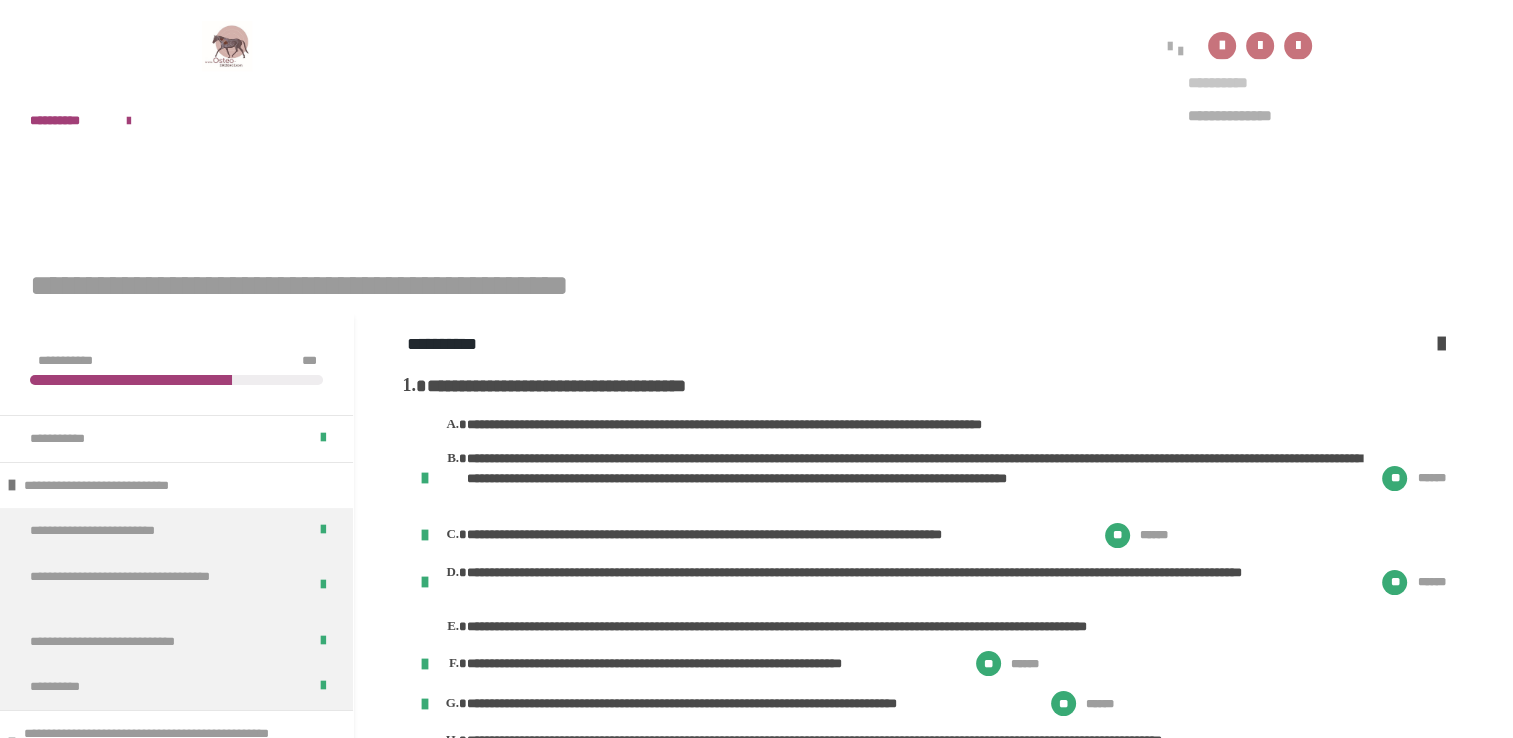 click on "**********" at bounding box center (1242, 83) 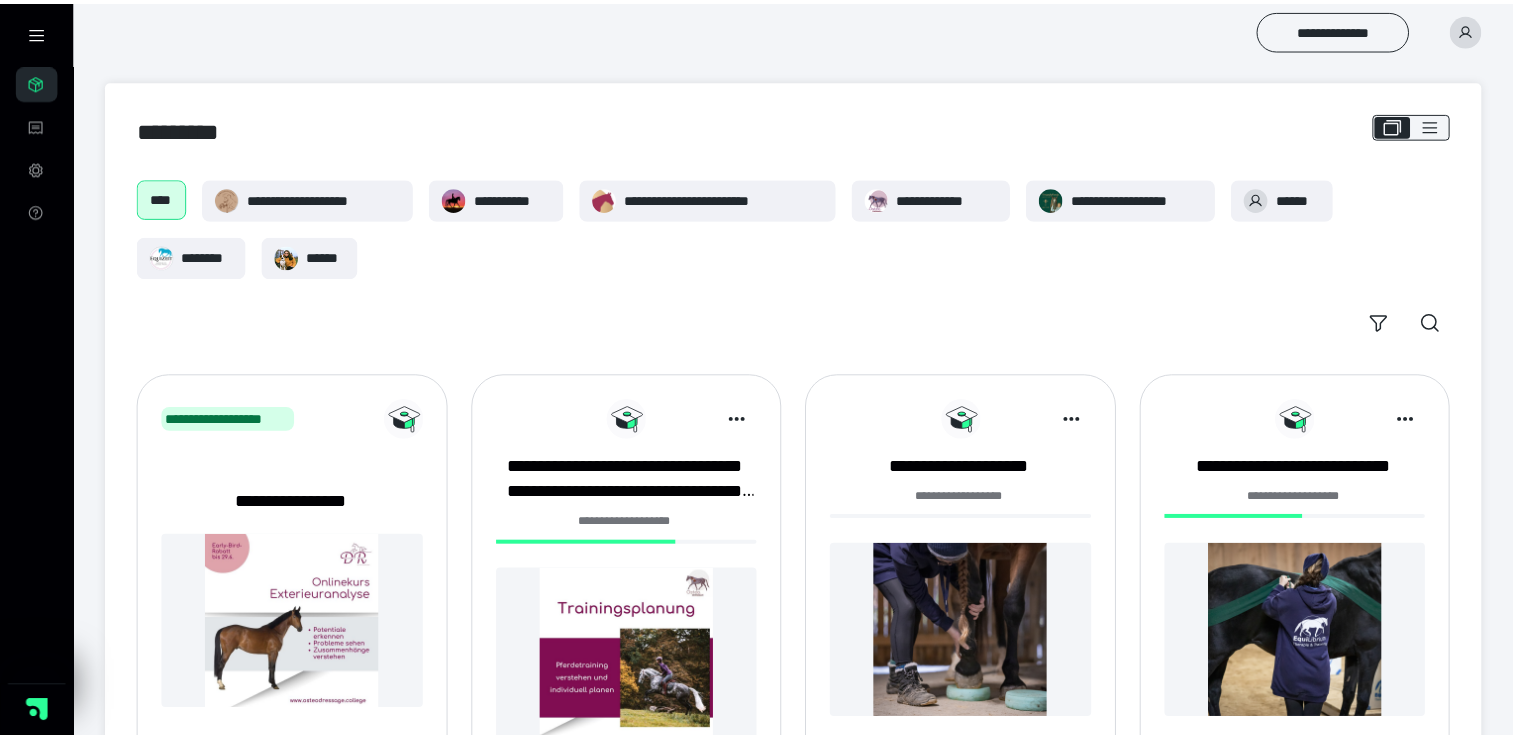 scroll, scrollTop: 0, scrollLeft: 0, axis: both 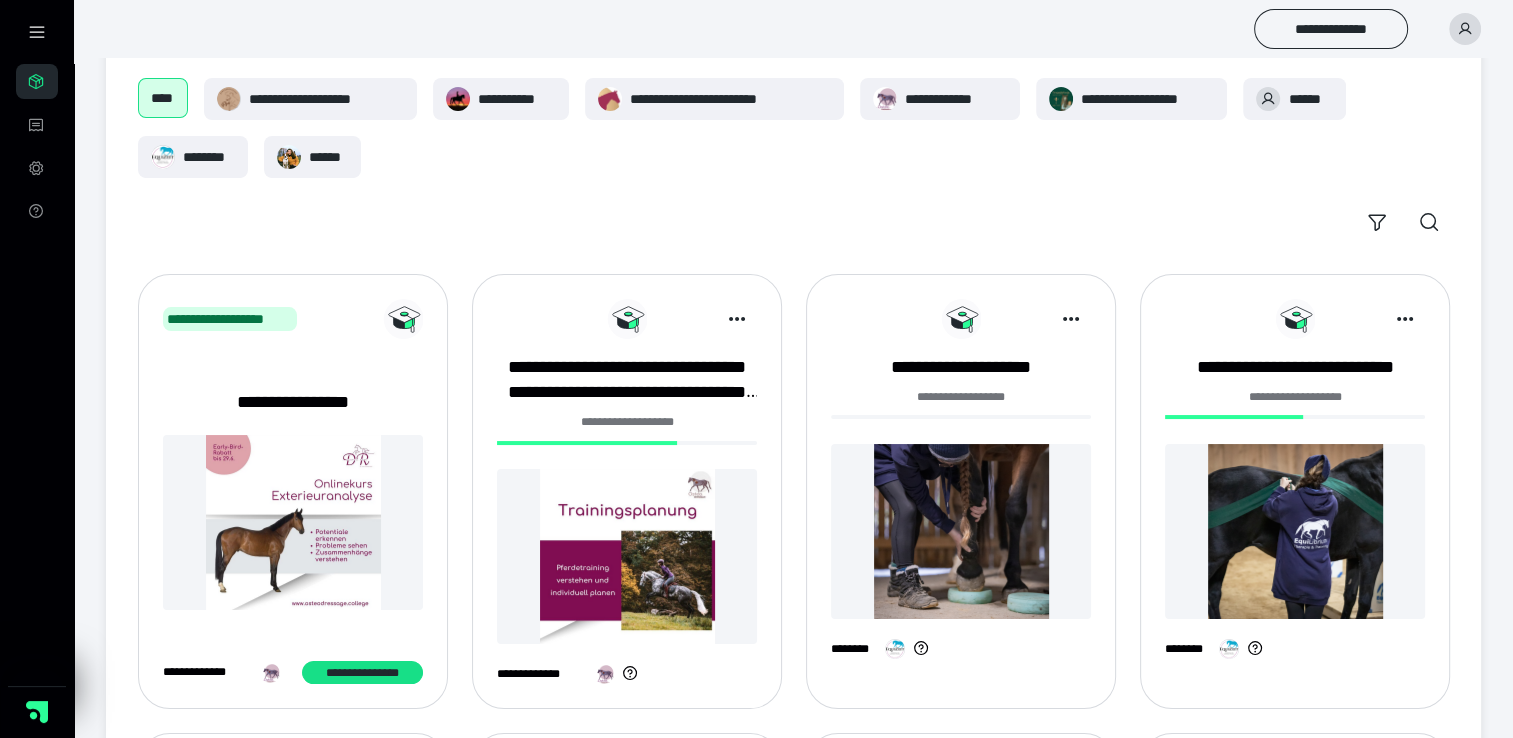click at bounding box center [1295, 531] 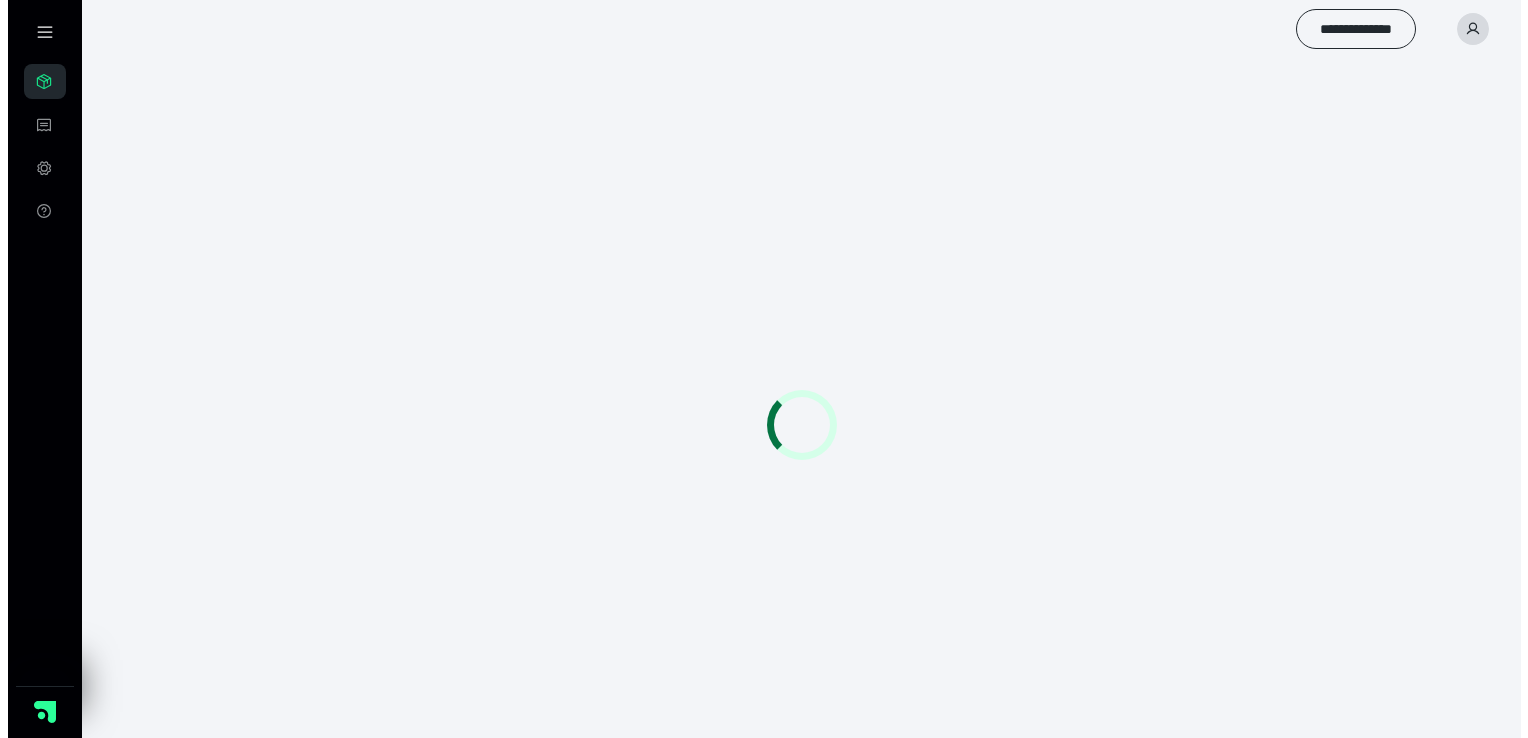 scroll, scrollTop: 0, scrollLeft: 0, axis: both 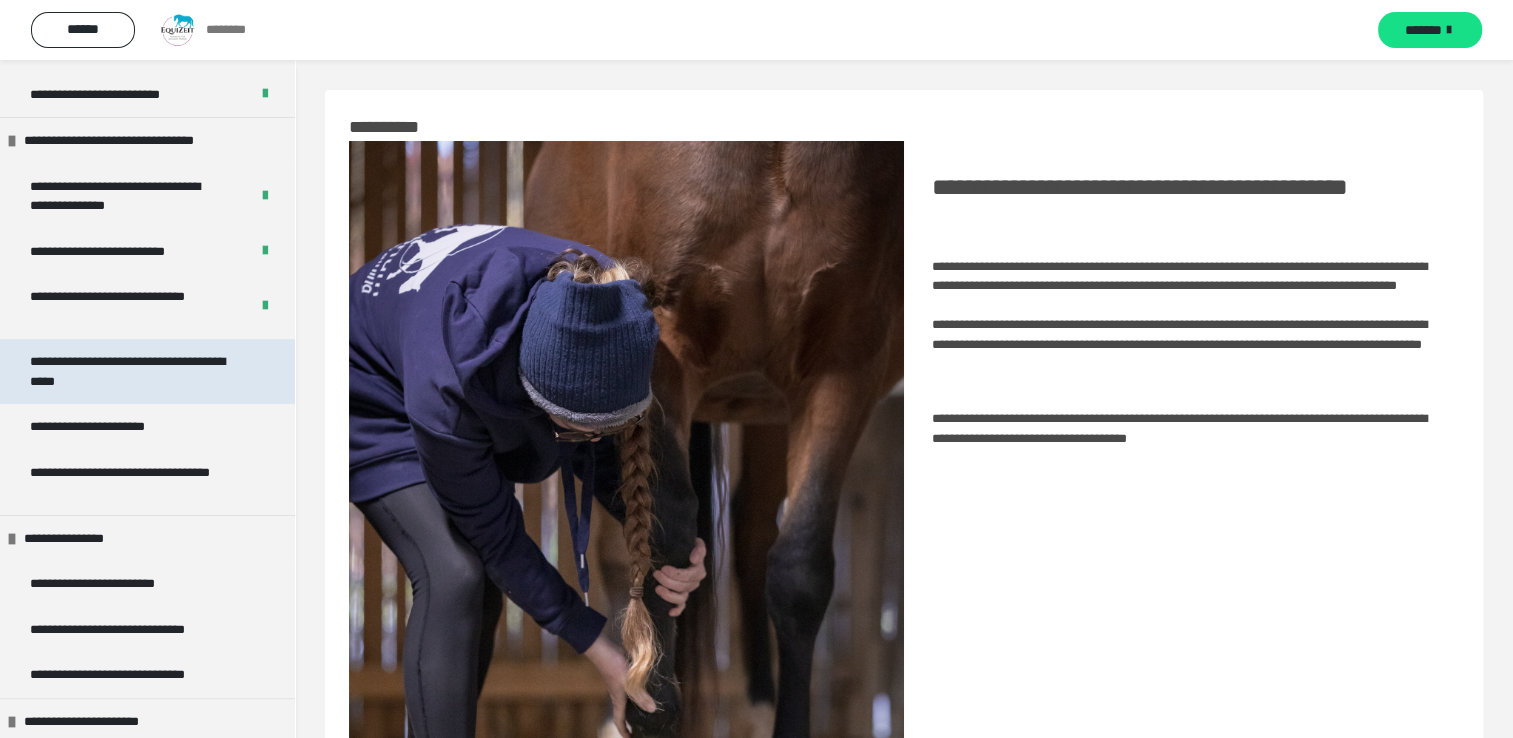 click on "**********" at bounding box center (132, 371) 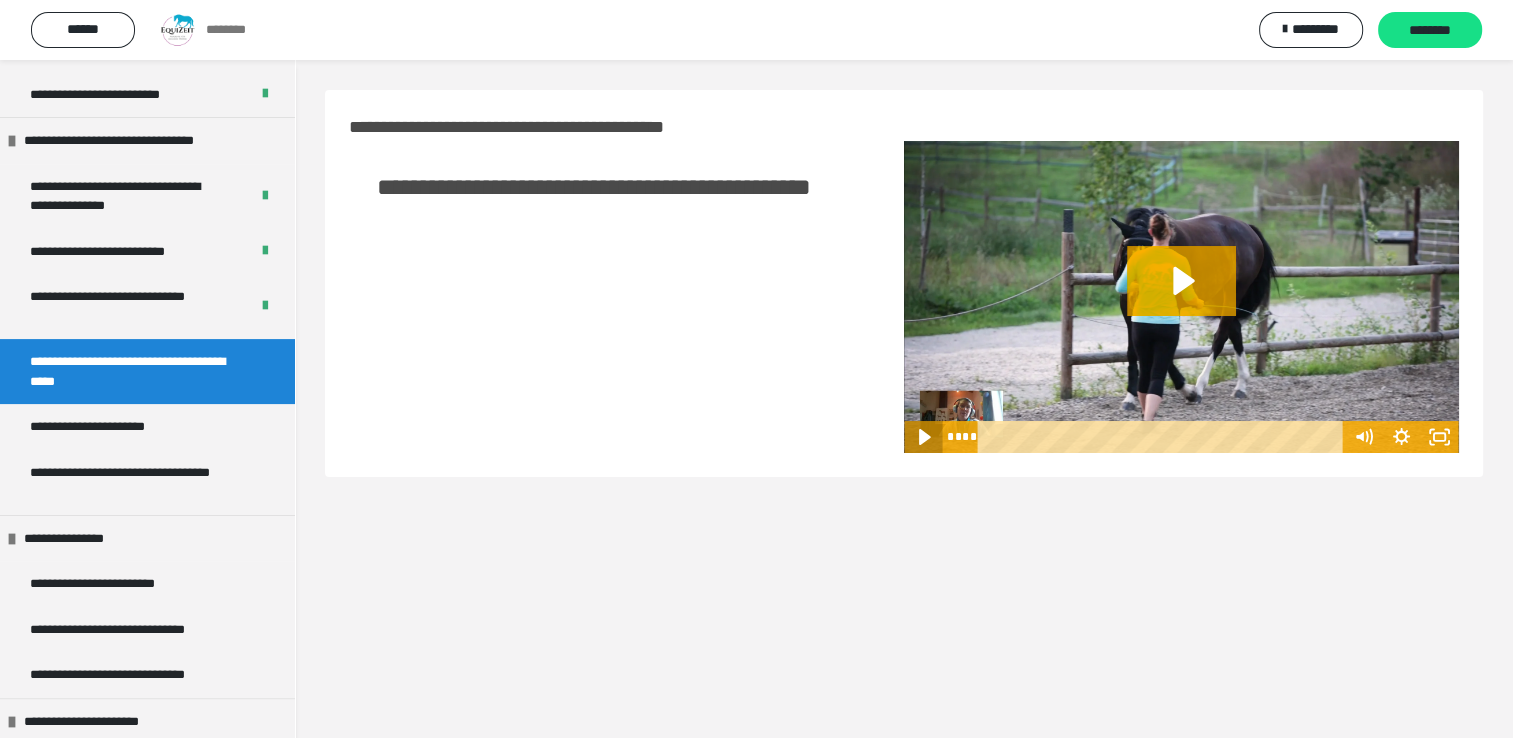 click 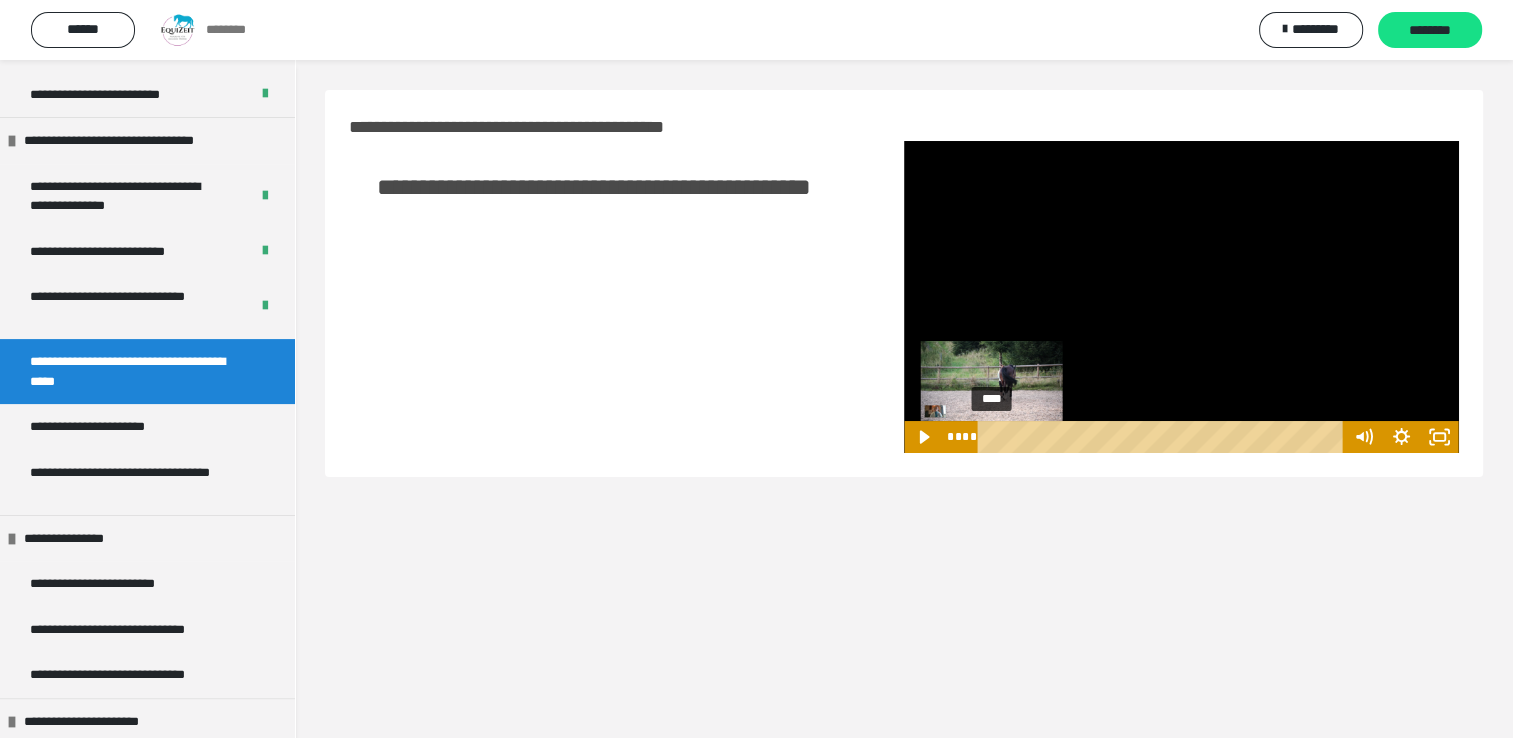 click on "****" at bounding box center (1163, 437) 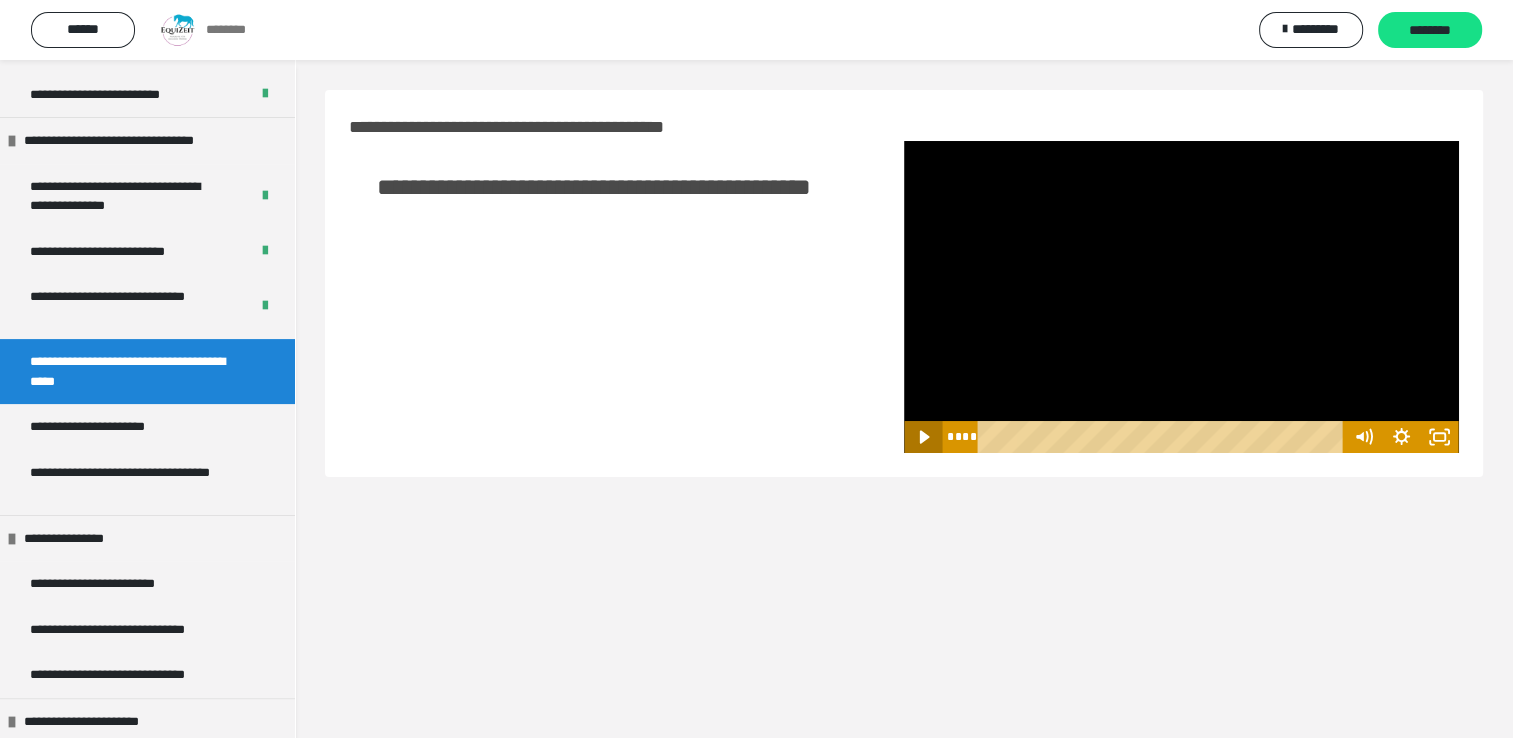 click 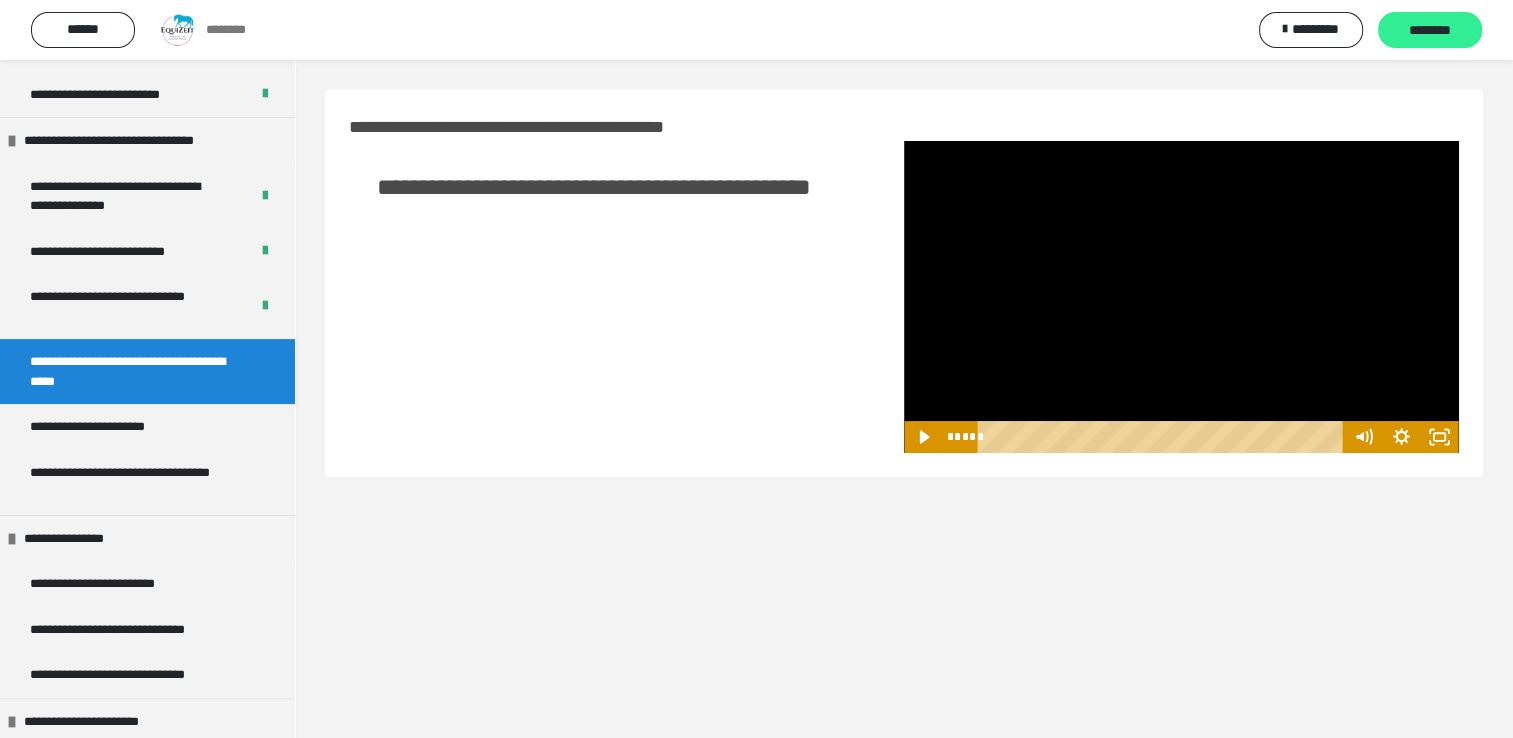 click on "********" at bounding box center [1430, 30] 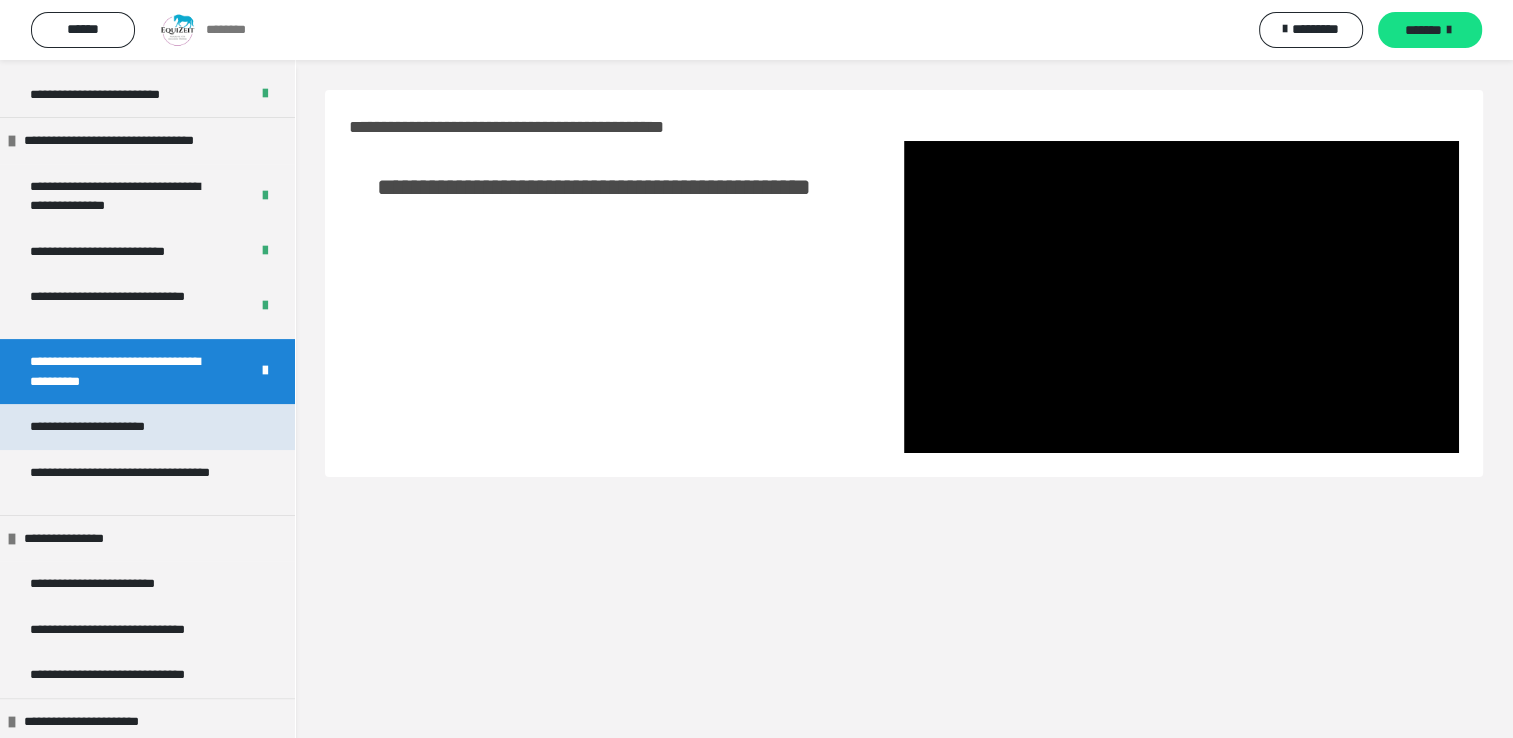 click on "**********" at bounding box center (106, 427) 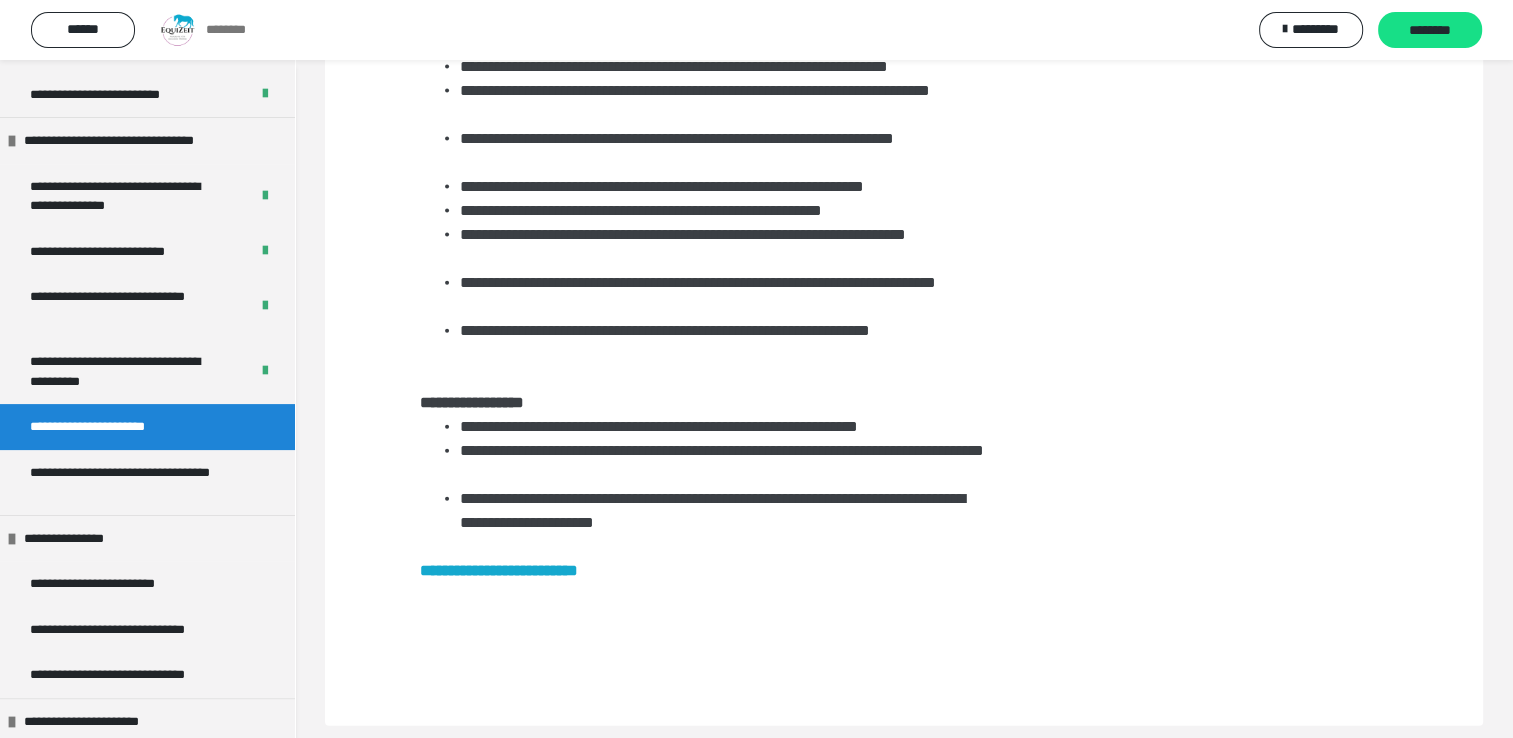 scroll, scrollTop: 4535, scrollLeft: 0, axis: vertical 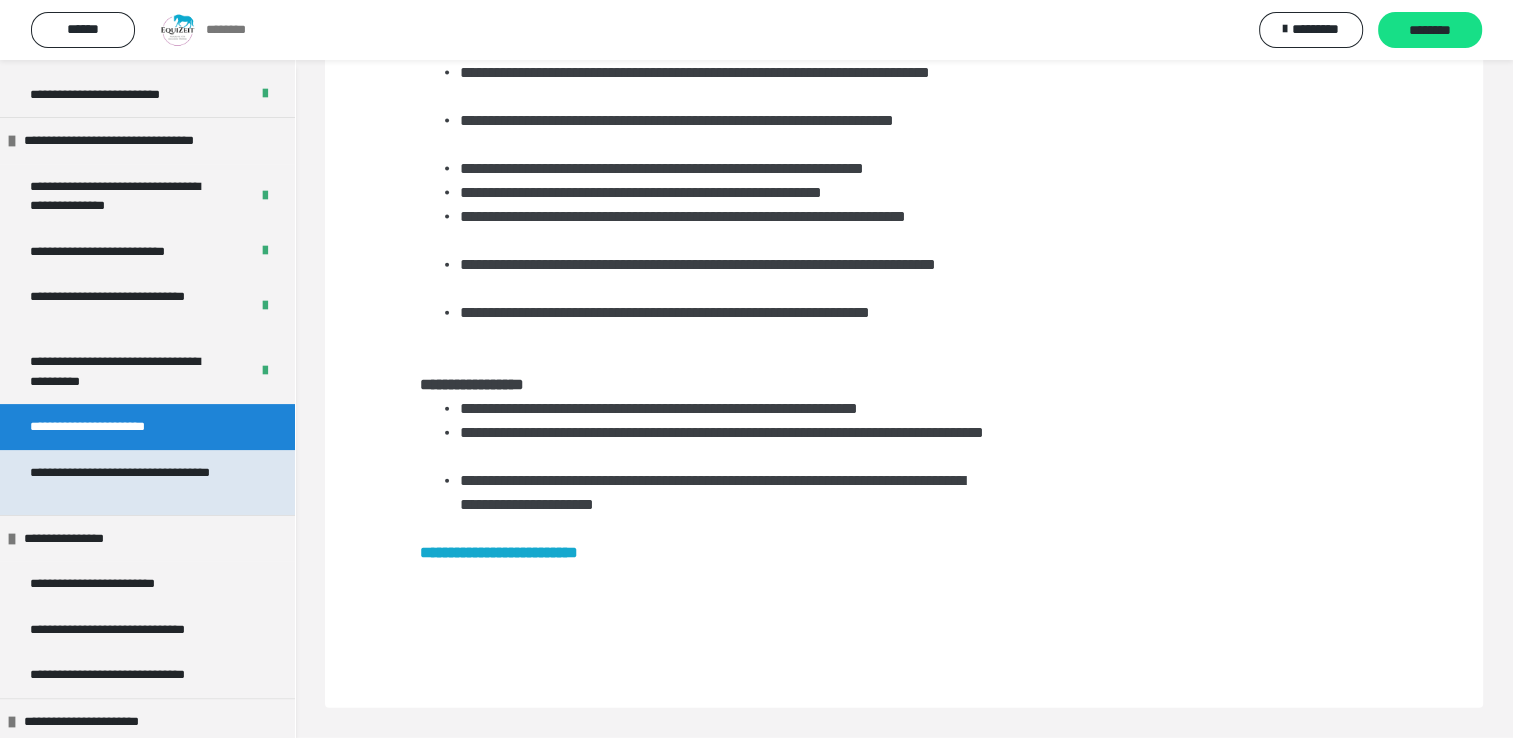 click on "**********" at bounding box center (132, 482) 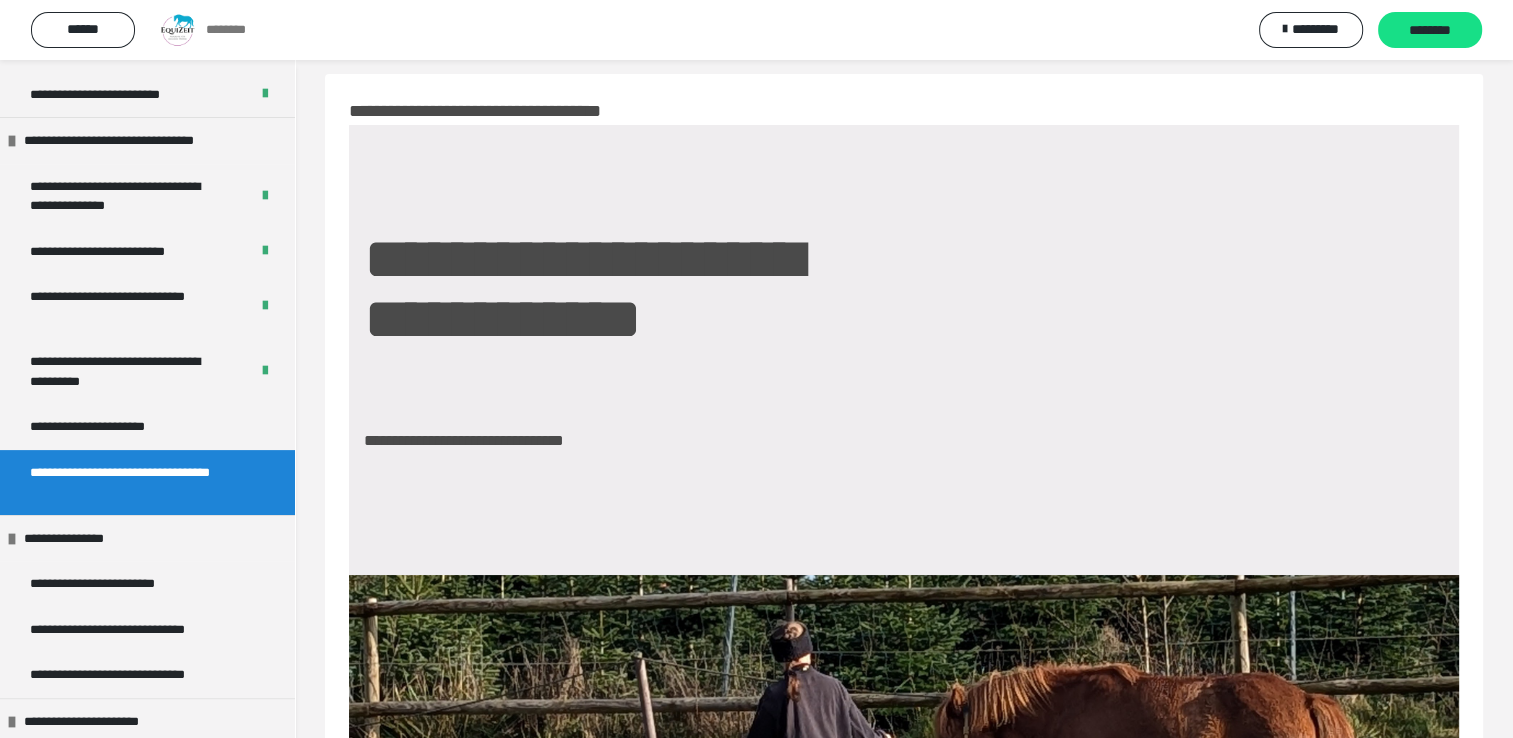 scroll, scrollTop: 0, scrollLeft: 0, axis: both 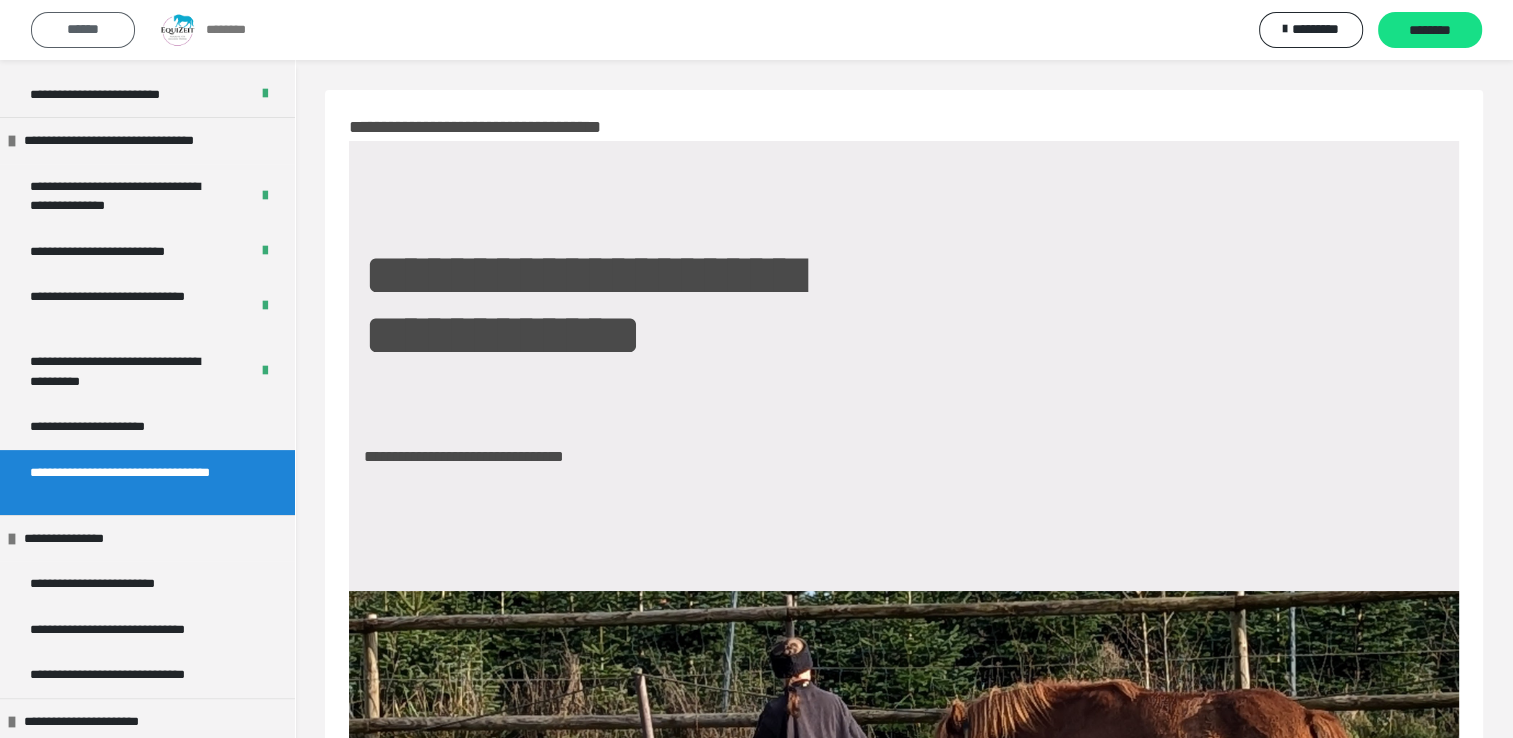 click on "******" at bounding box center [83, 29] 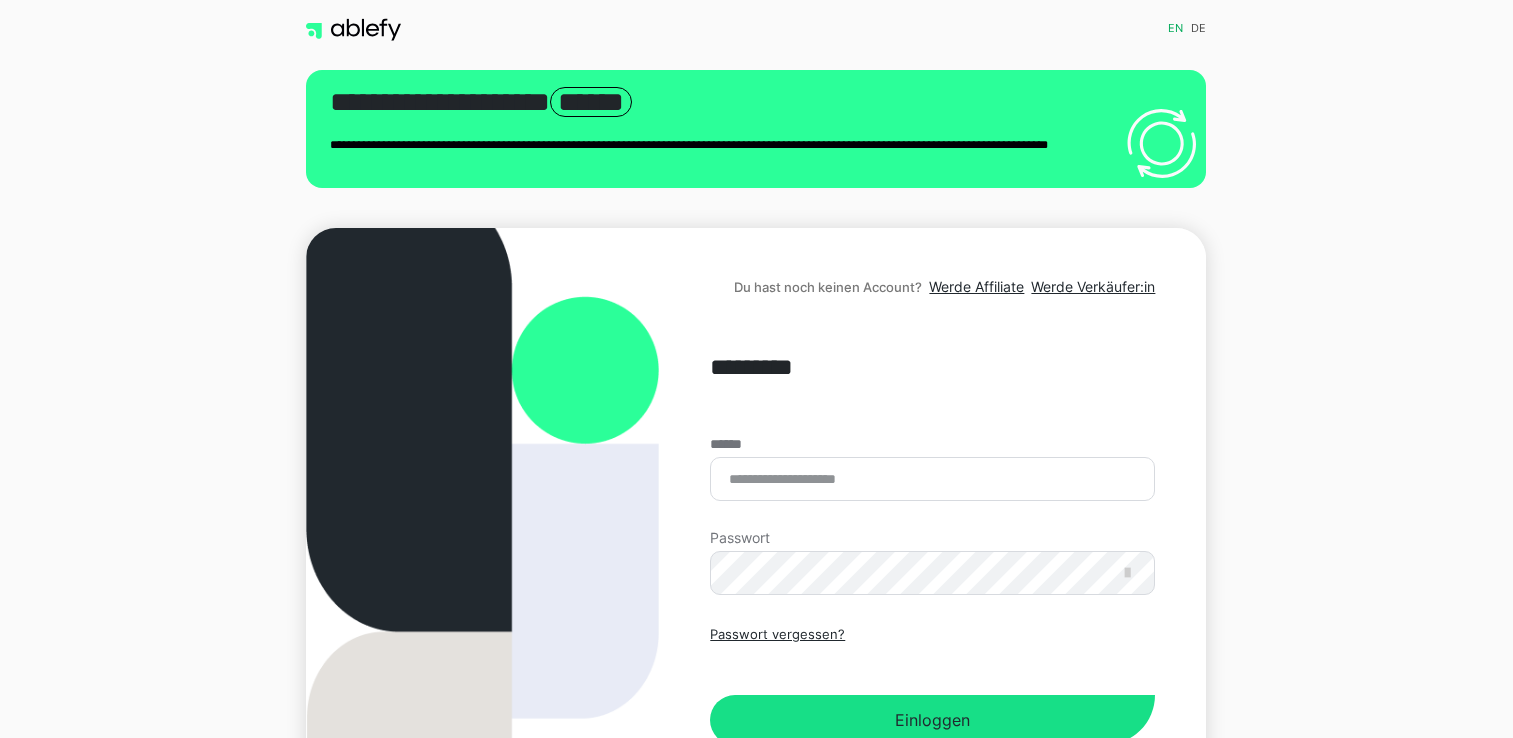scroll, scrollTop: 0, scrollLeft: 0, axis: both 